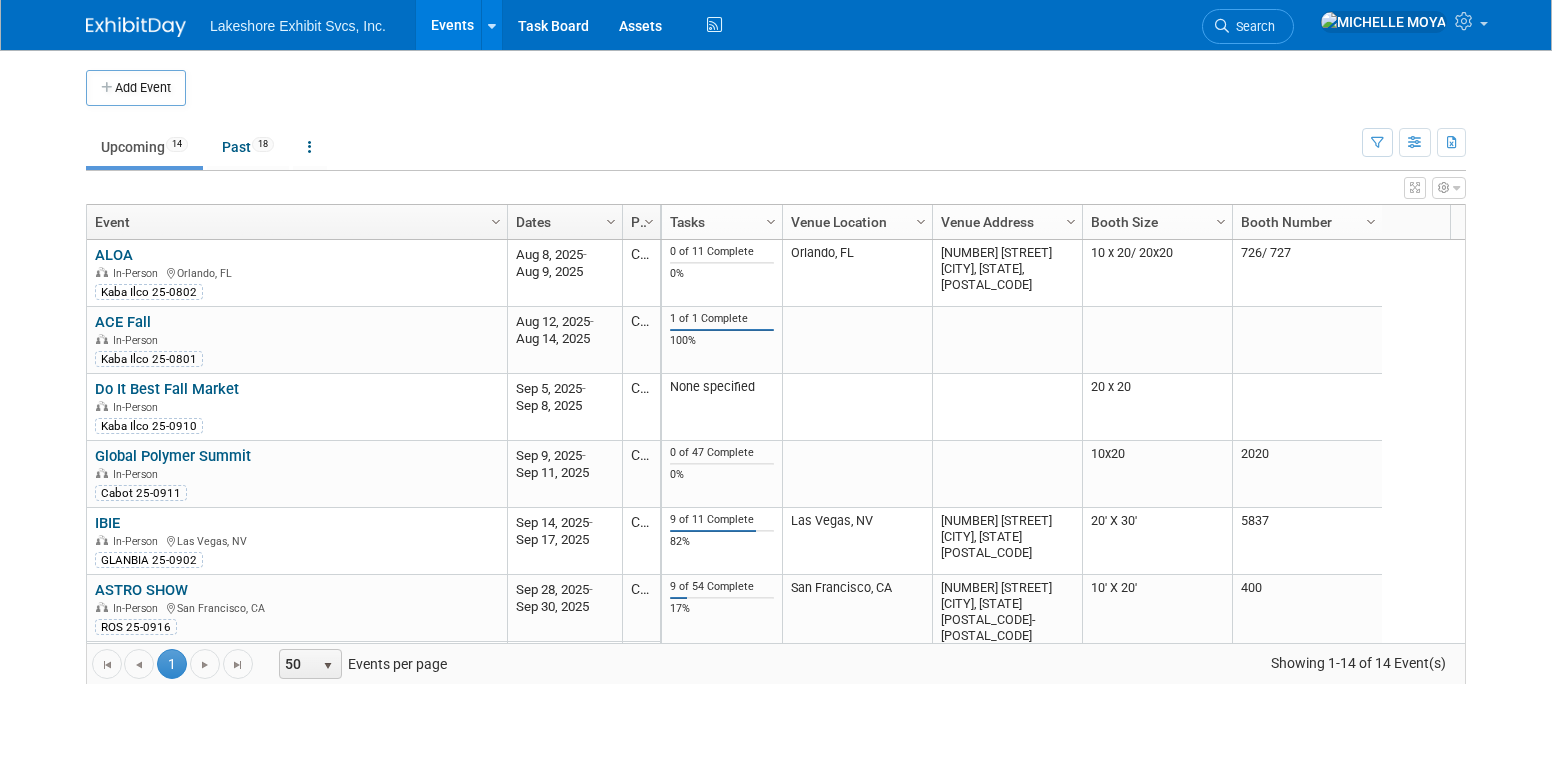 scroll, scrollTop: 0, scrollLeft: 0, axis: both 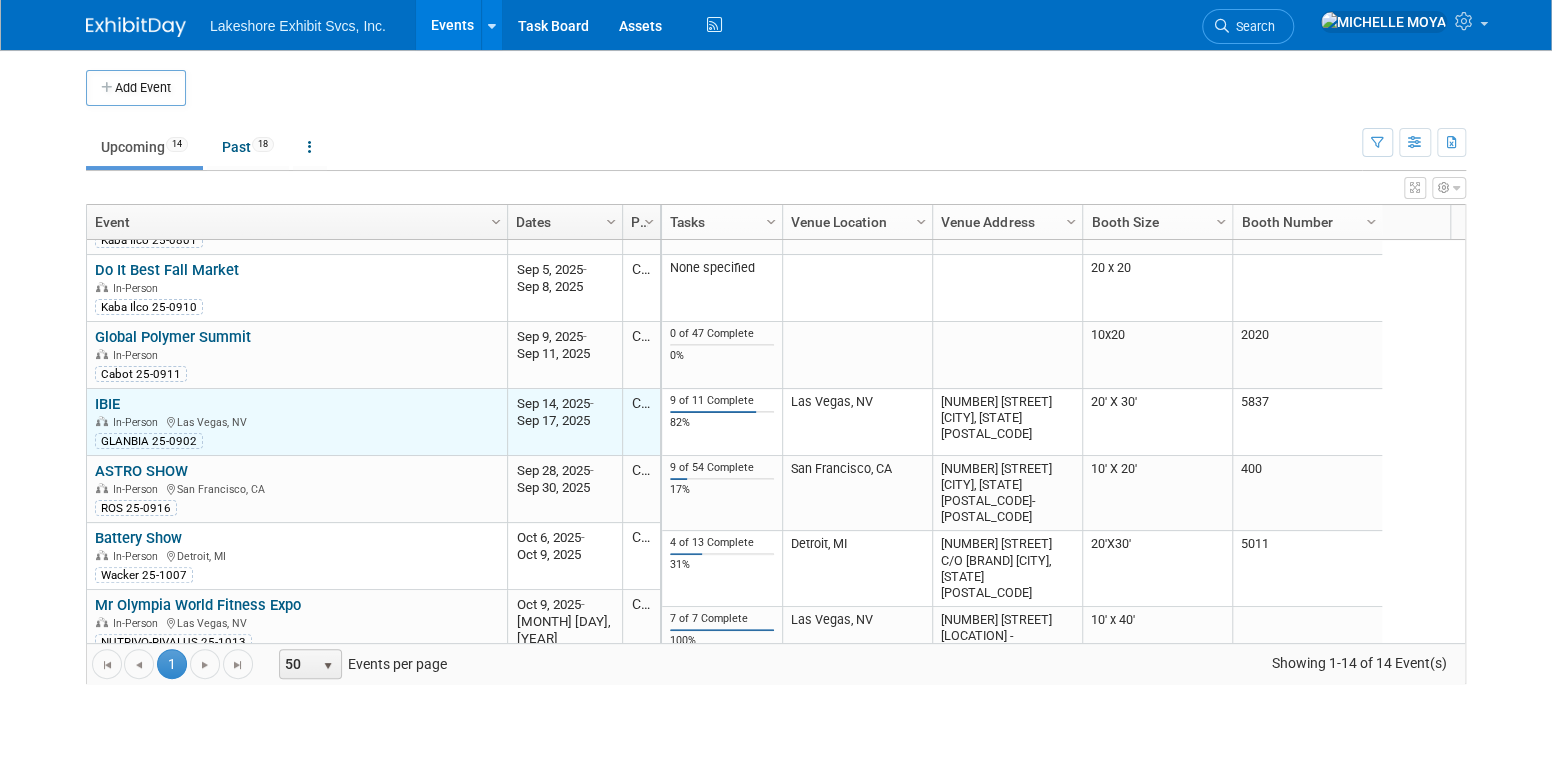click on "IBIE" at bounding box center (107, 404) 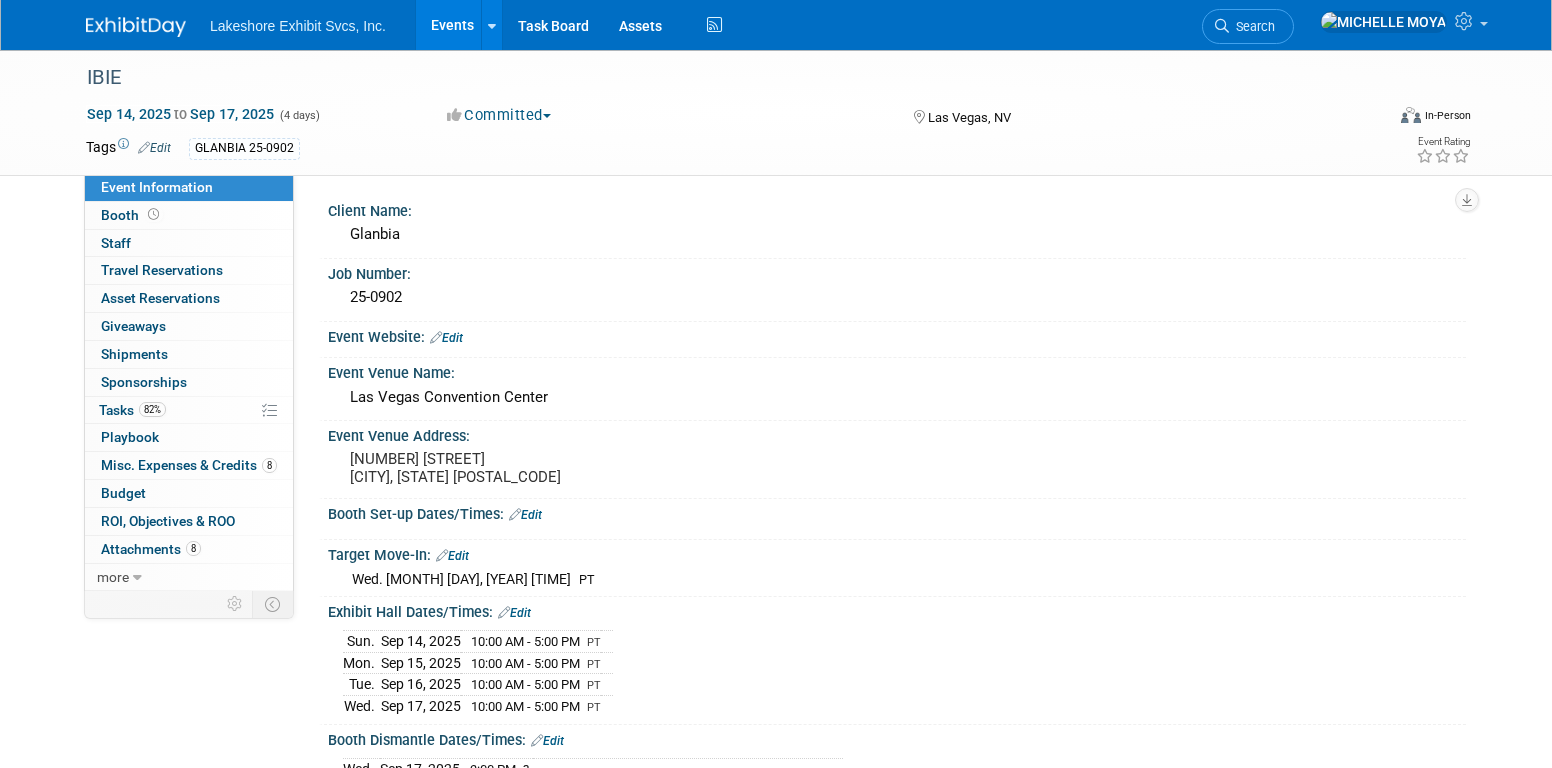 scroll, scrollTop: 0, scrollLeft: 0, axis: both 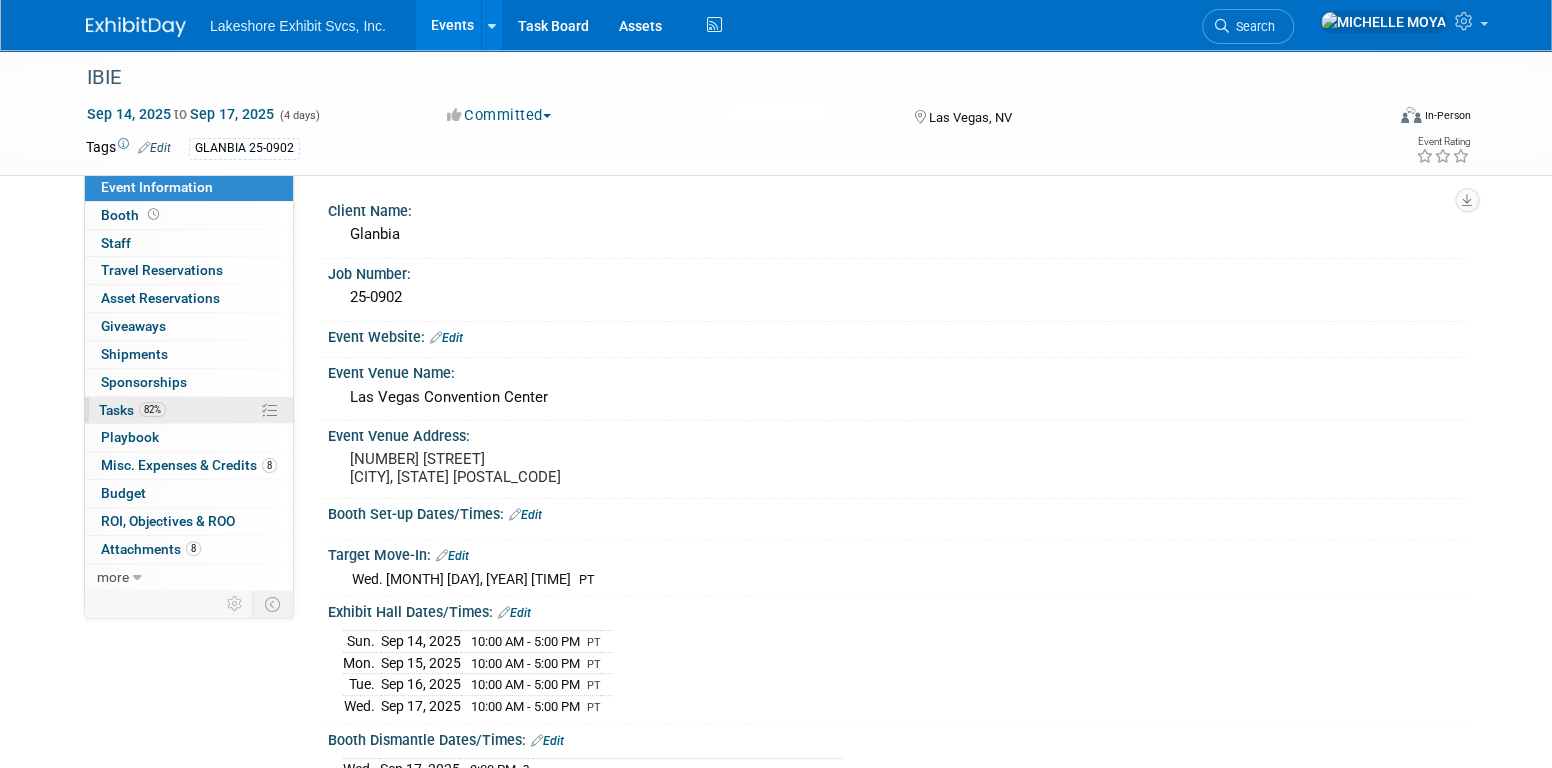 click on "82%
Tasks 82%" at bounding box center [189, 410] 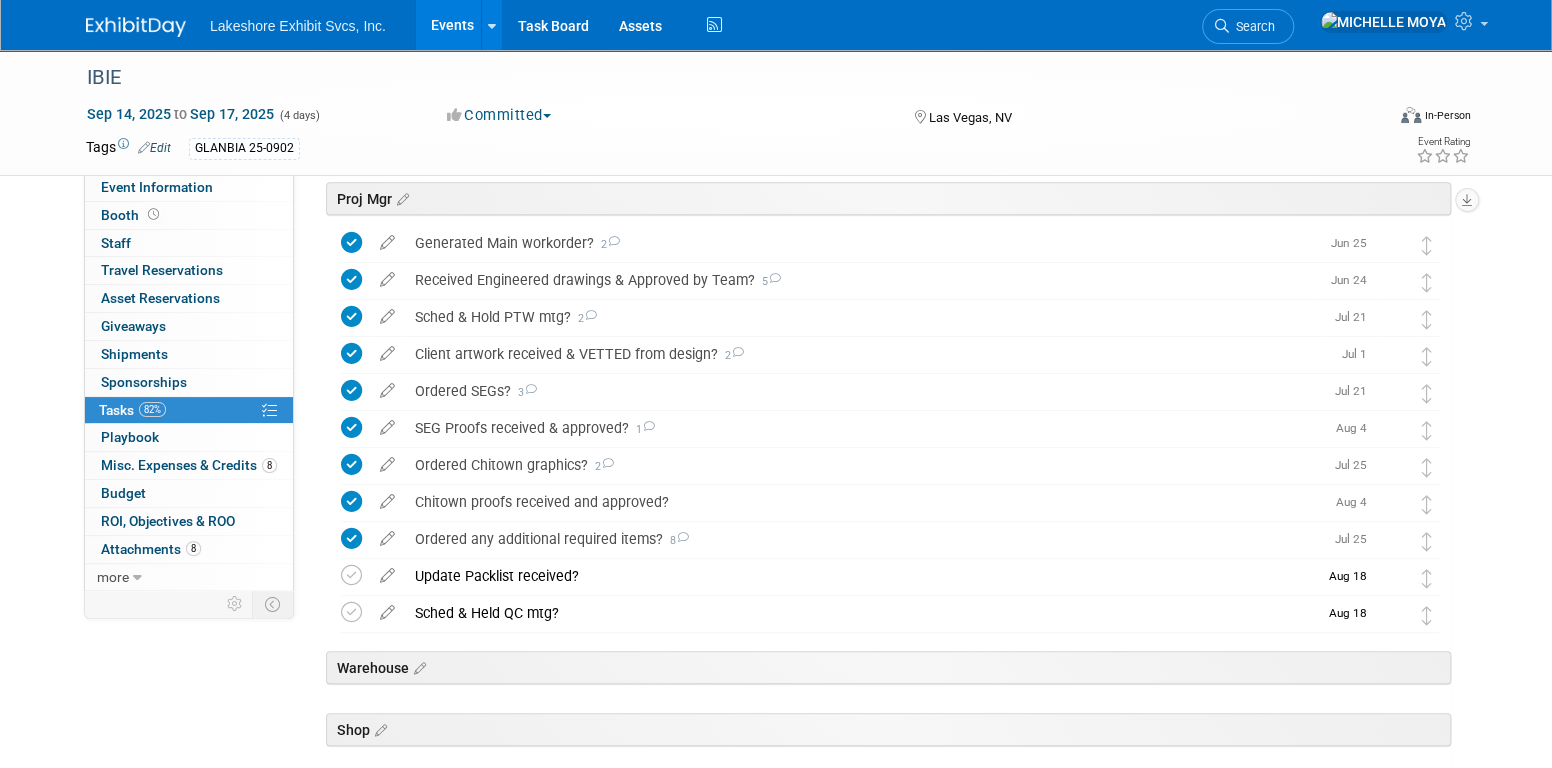 scroll, scrollTop: 400, scrollLeft: 0, axis: vertical 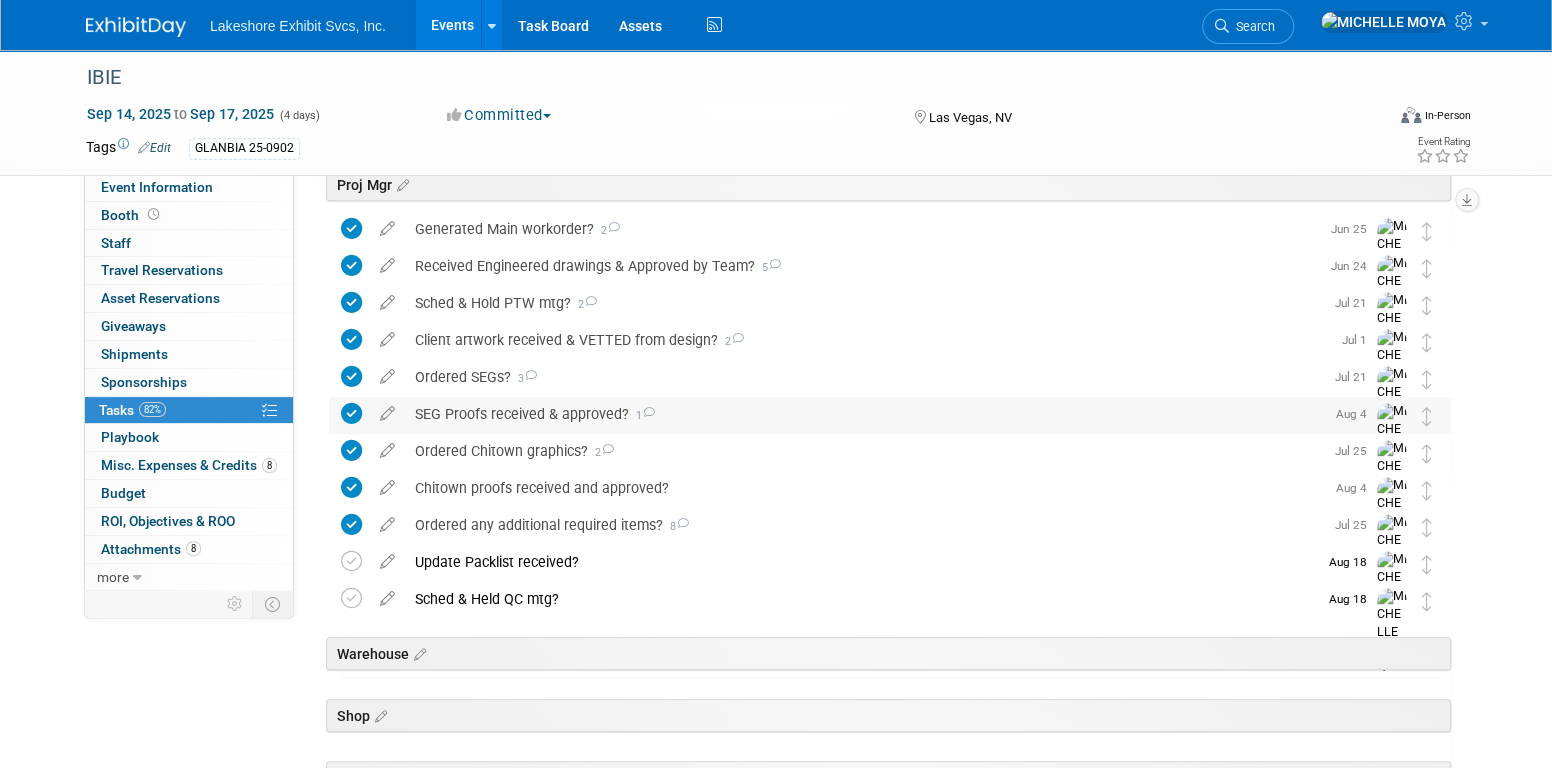 click on "SEG Proofs received & approved?
1" at bounding box center (864, 414) 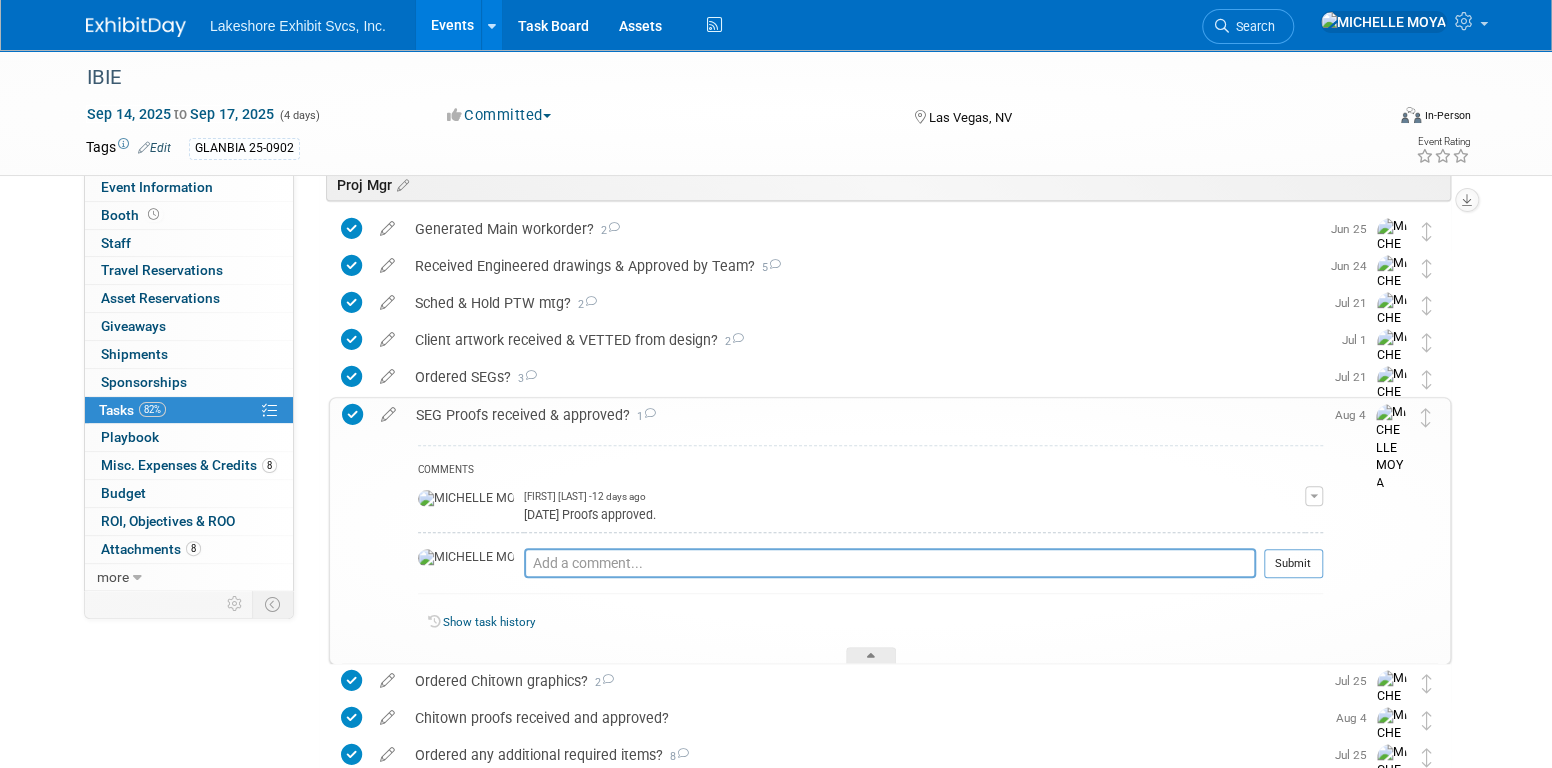 click on "SEG Proofs received & approved?
1" at bounding box center (864, 415) 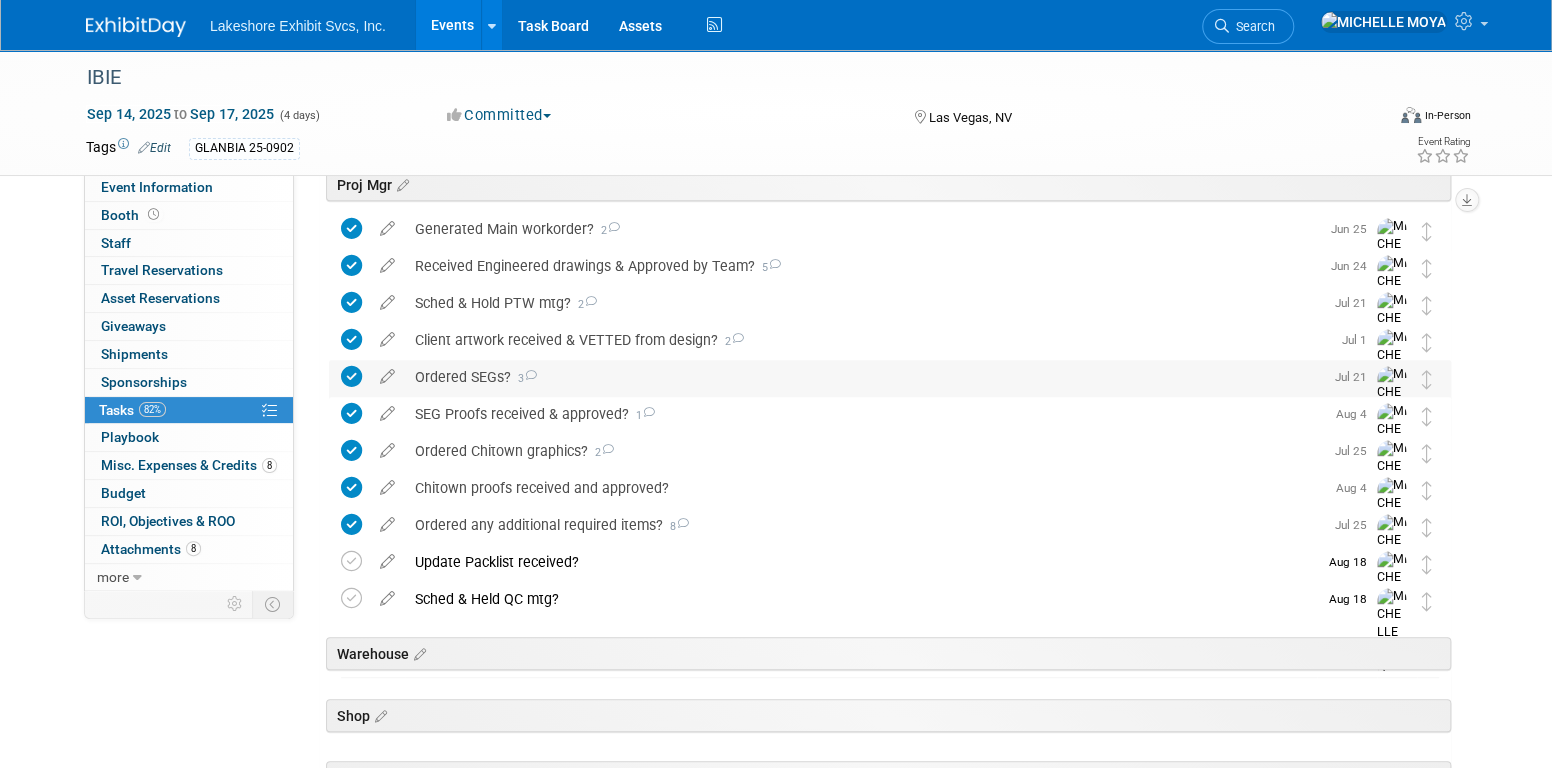 click on "Ordered SEGs?
3" at bounding box center (864, 377) 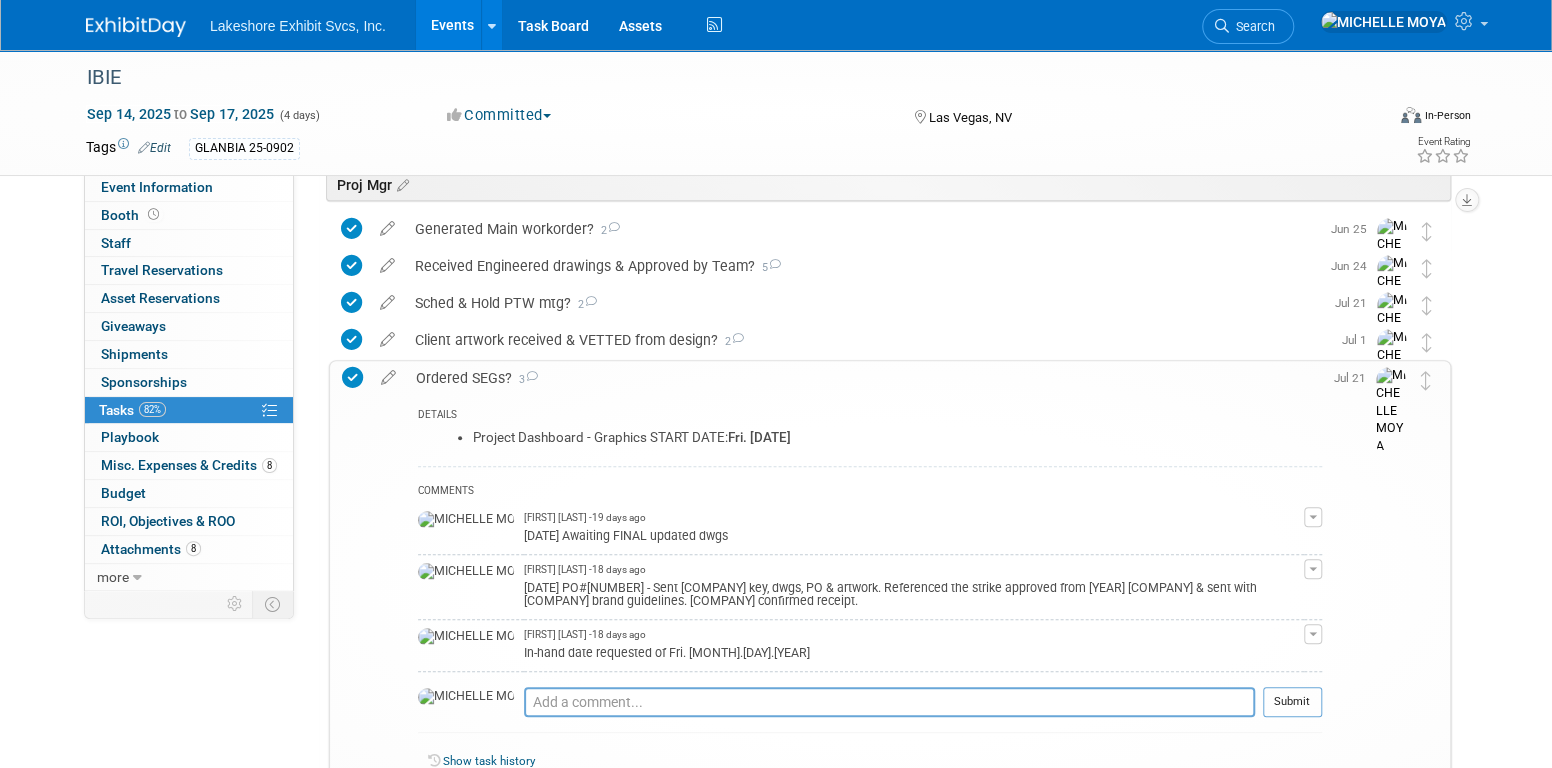 click on "Ordered SEGs?
3" at bounding box center (864, 378) 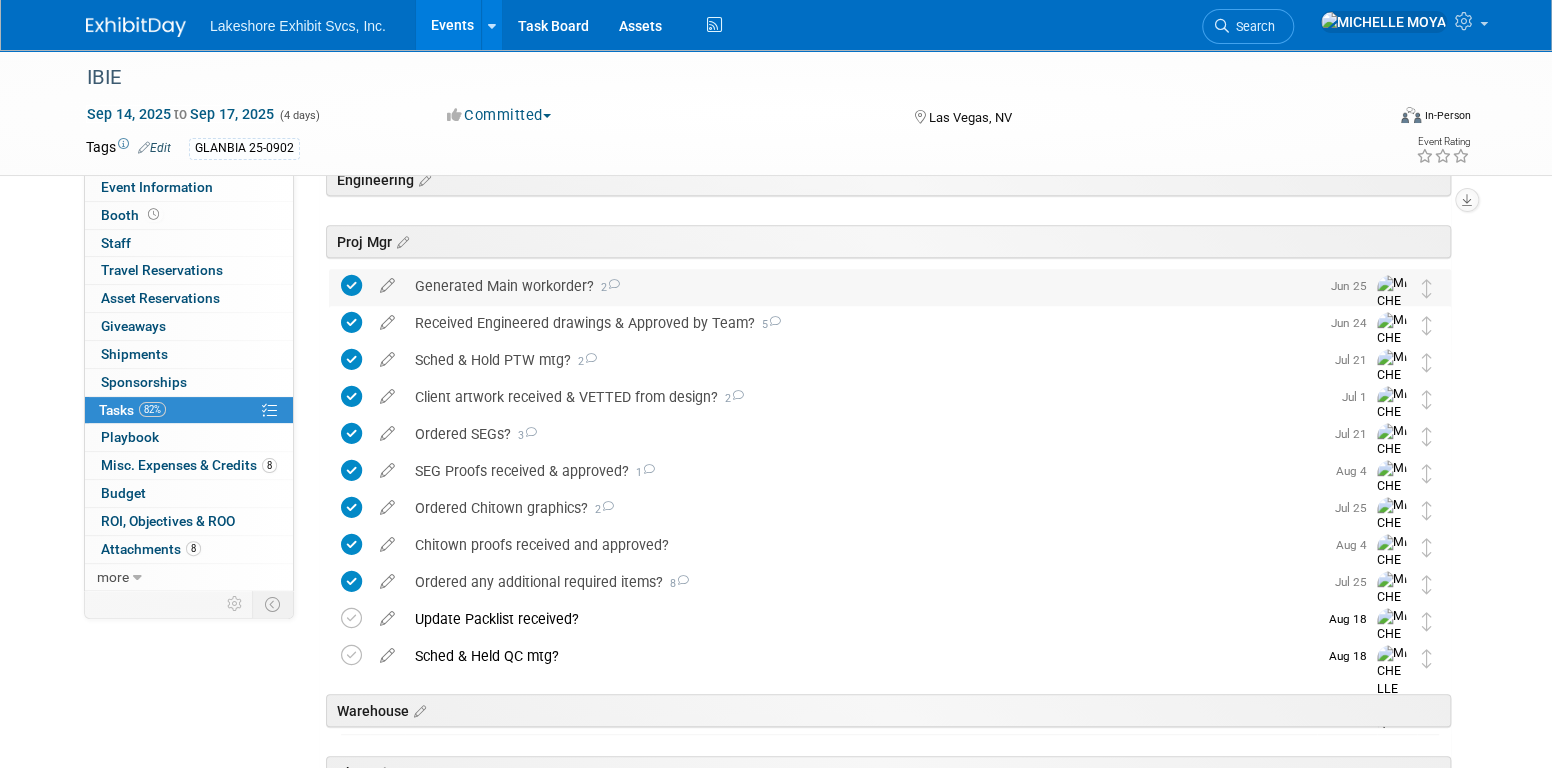 scroll, scrollTop: 300, scrollLeft: 0, axis: vertical 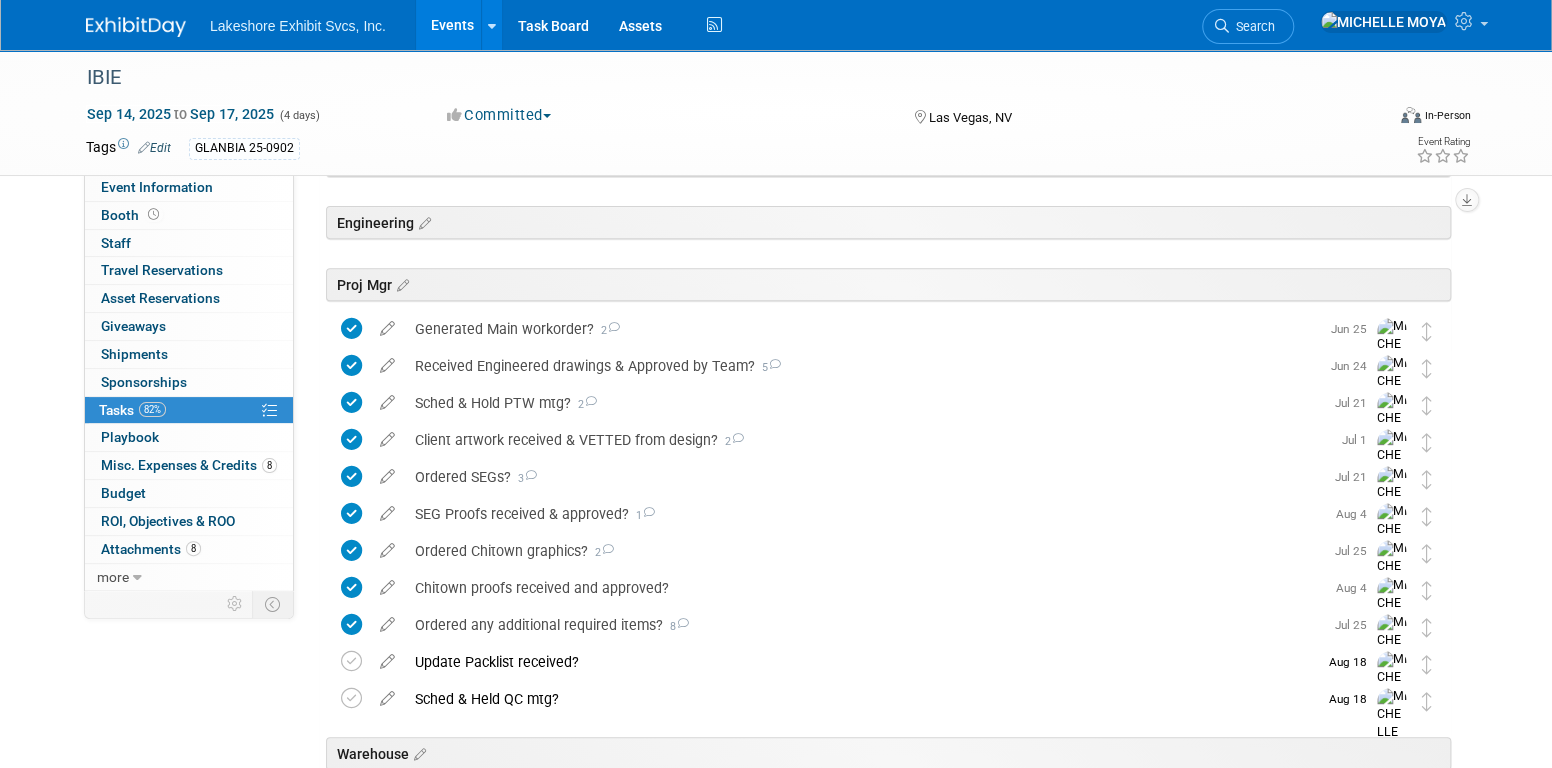 click on "Events" at bounding box center (452, 25) 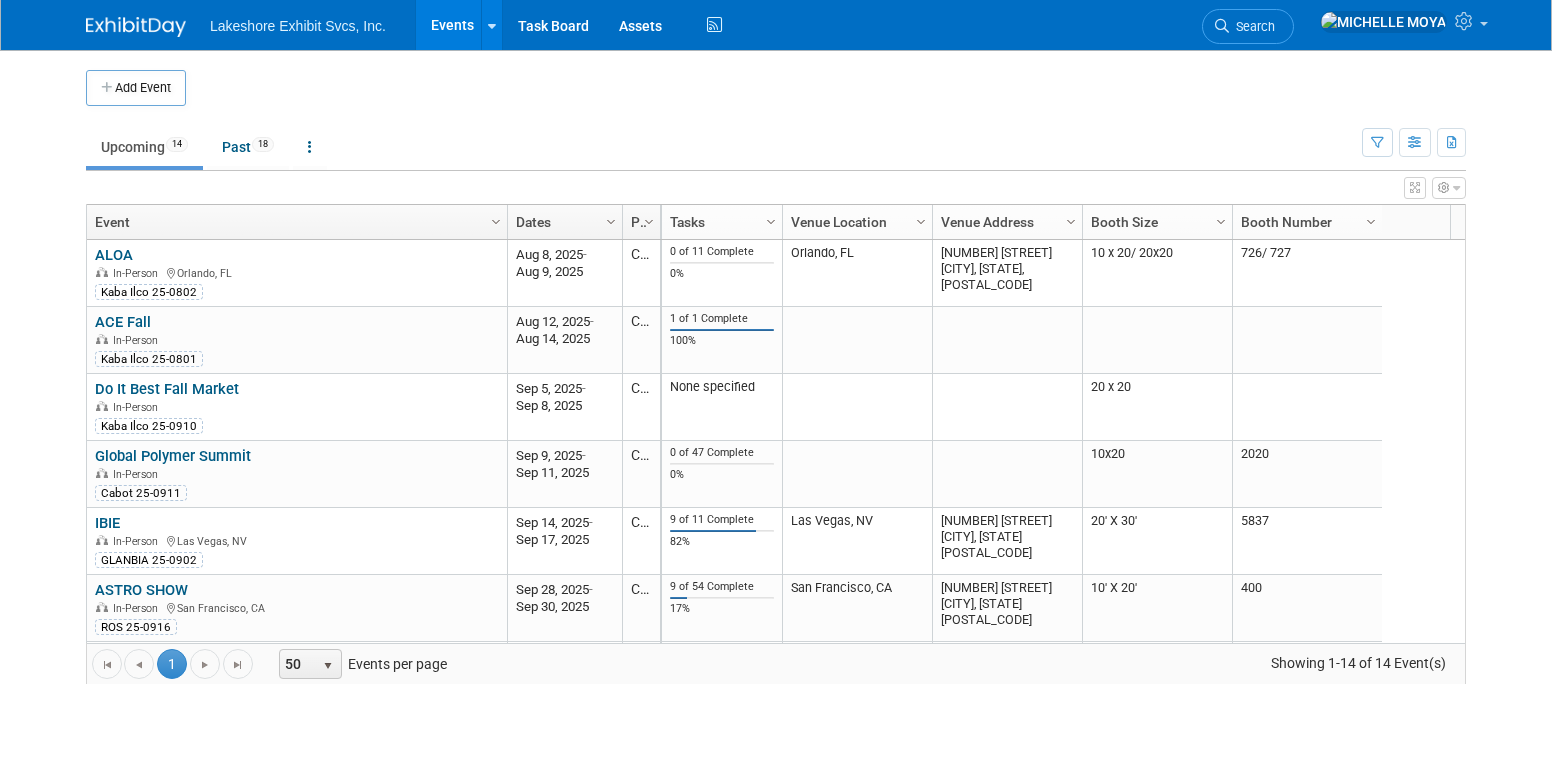 scroll, scrollTop: 0, scrollLeft: 0, axis: both 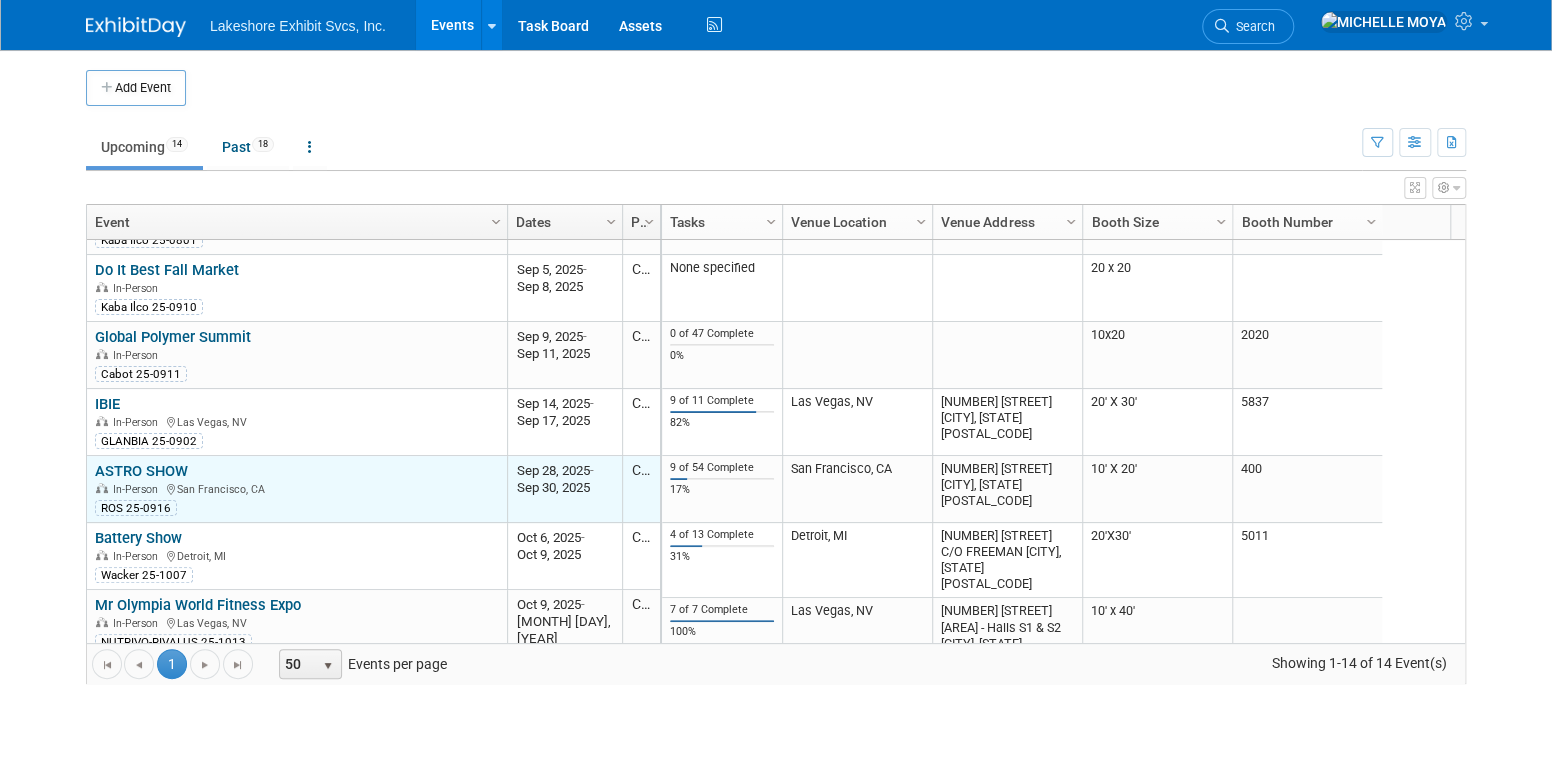 click on "ASTRO SHOW" at bounding box center [141, 471] 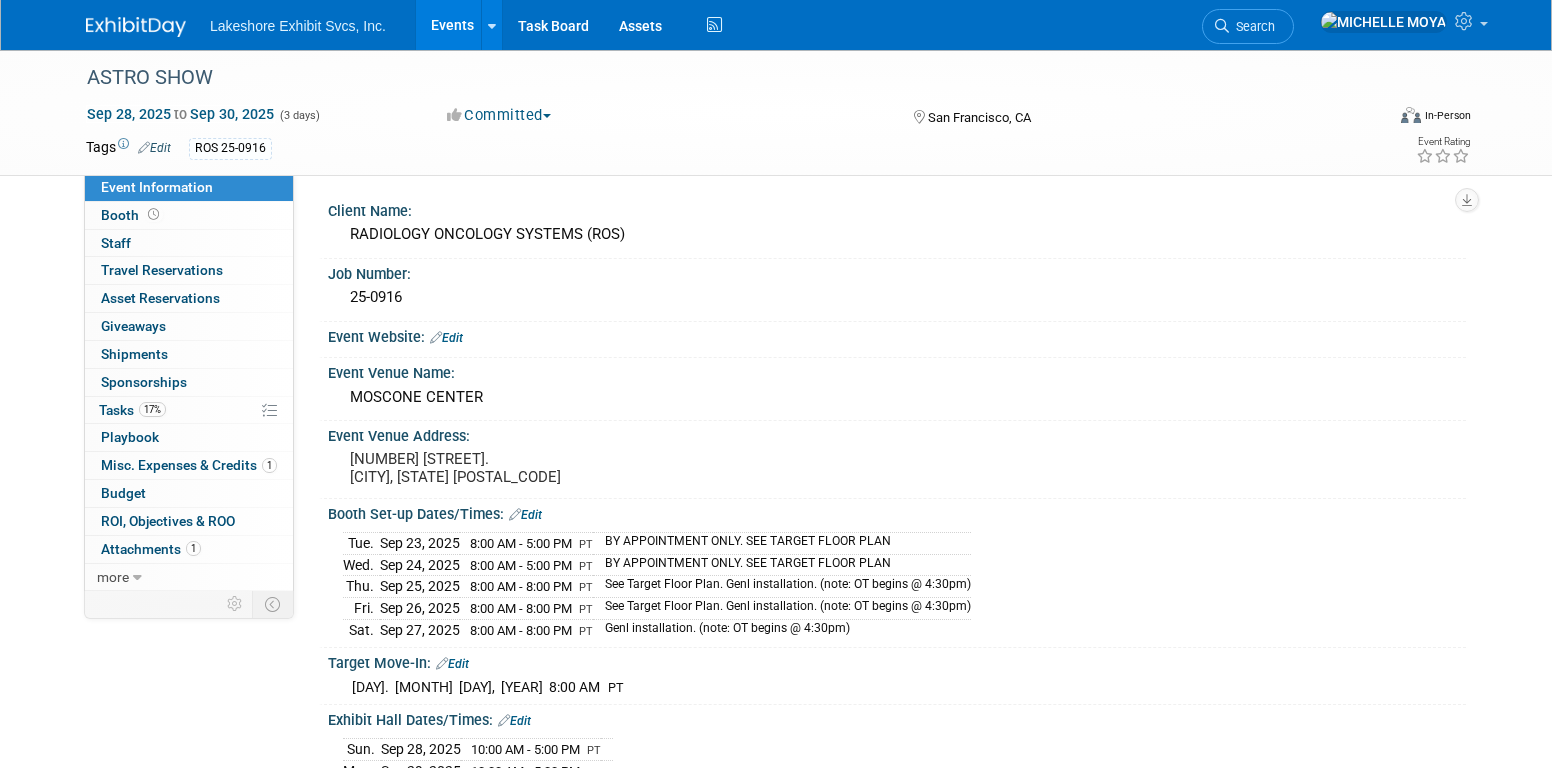 scroll, scrollTop: 0, scrollLeft: 0, axis: both 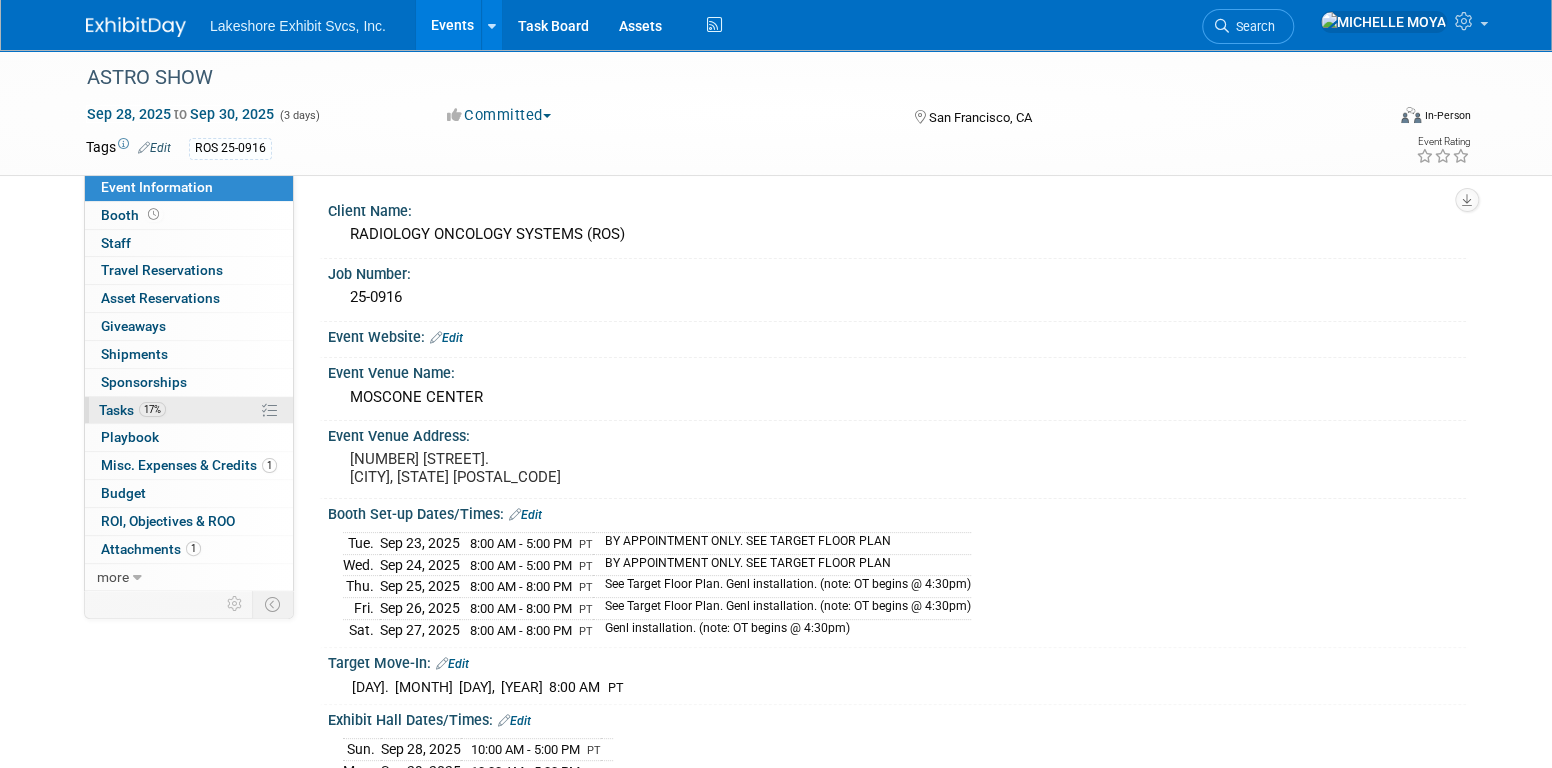click on "17%
Tasks 17%" at bounding box center (189, 410) 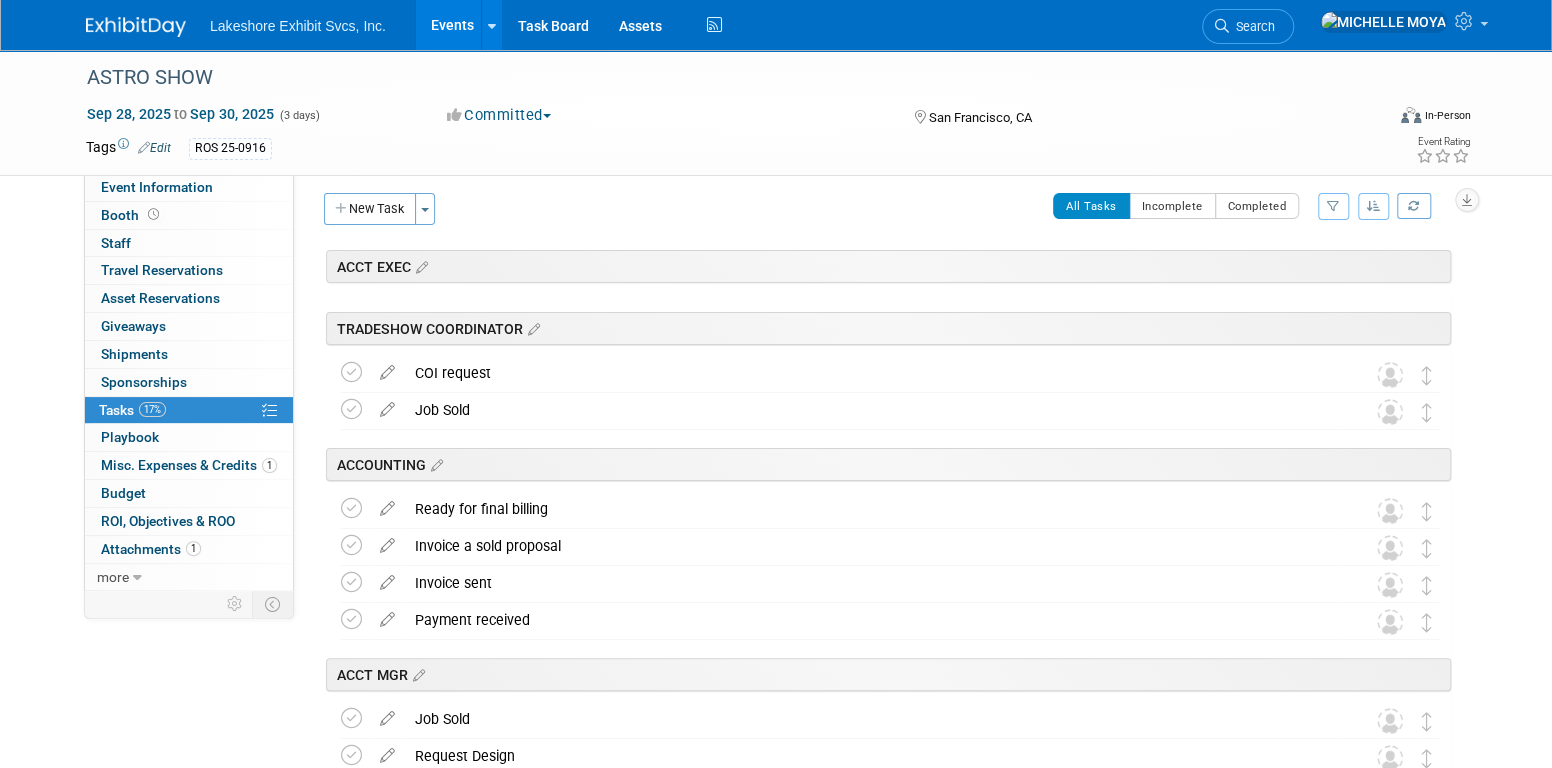 scroll, scrollTop: 0, scrollLeft: 0, axis: both 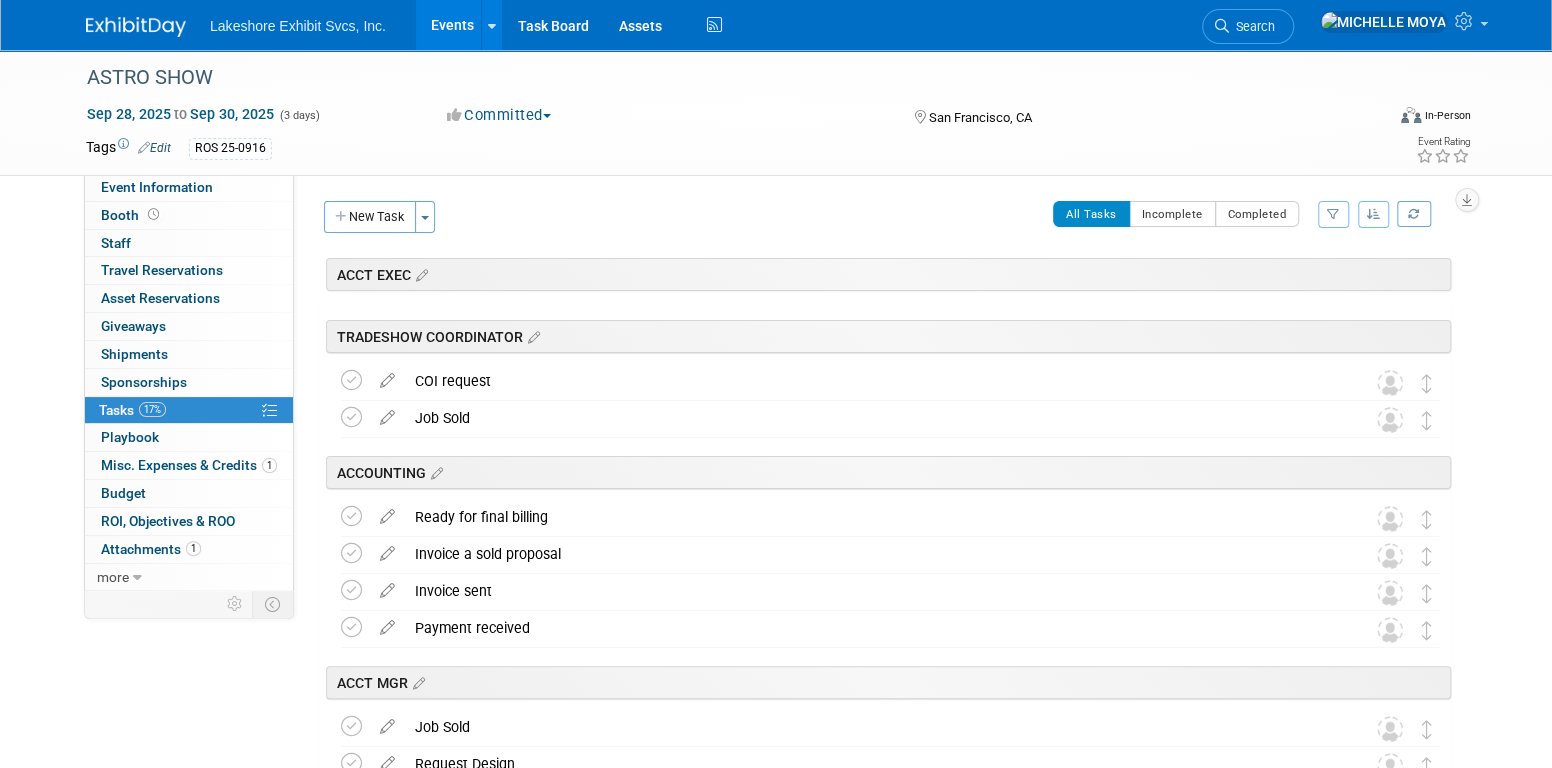 click at bounding box center [1333, 214] 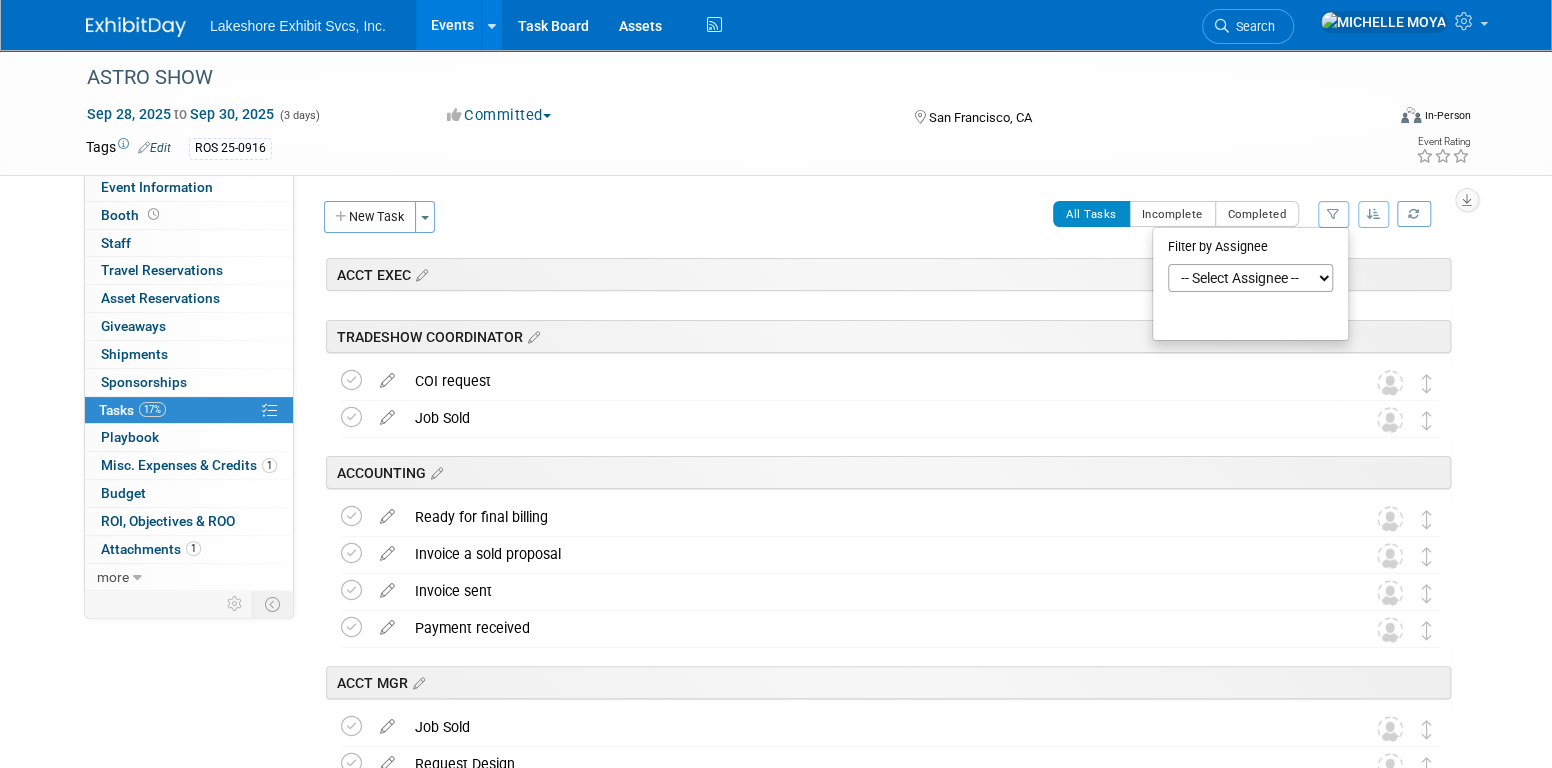 click on "-- Select Assignee --
All unassigned tasks
Assigned to me
Amanda Koss
Dave Desalvo
Debbie Satala
Julie Ratio
Keisha Davis
LAYNE PHILLIPS
MARK FELA
Olivia Satala
Stephen Hurn" at bounding box center [1250, 278] 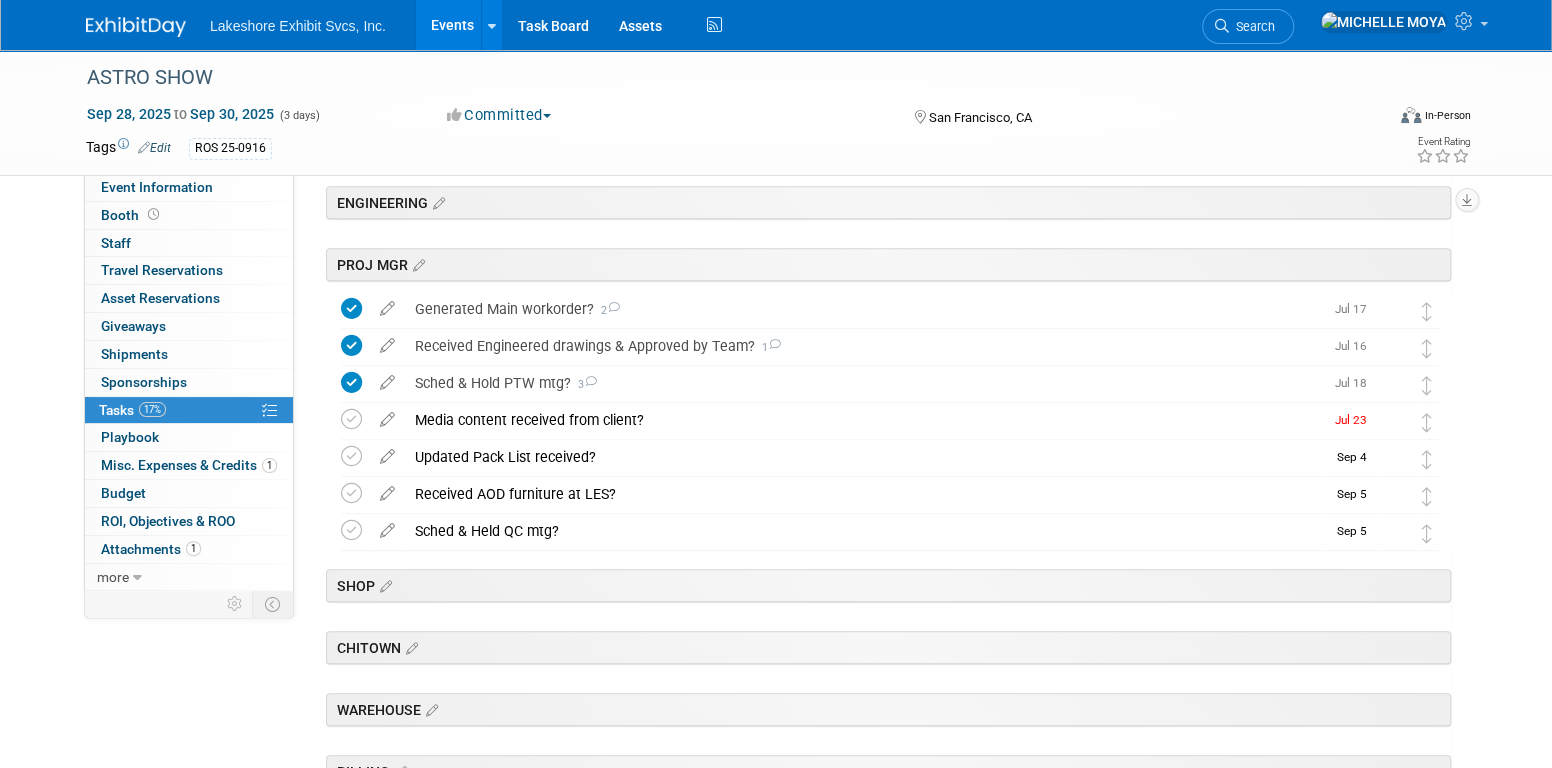 scroll, scrollTop: 400, scrollLeft: 0, axis: vertical 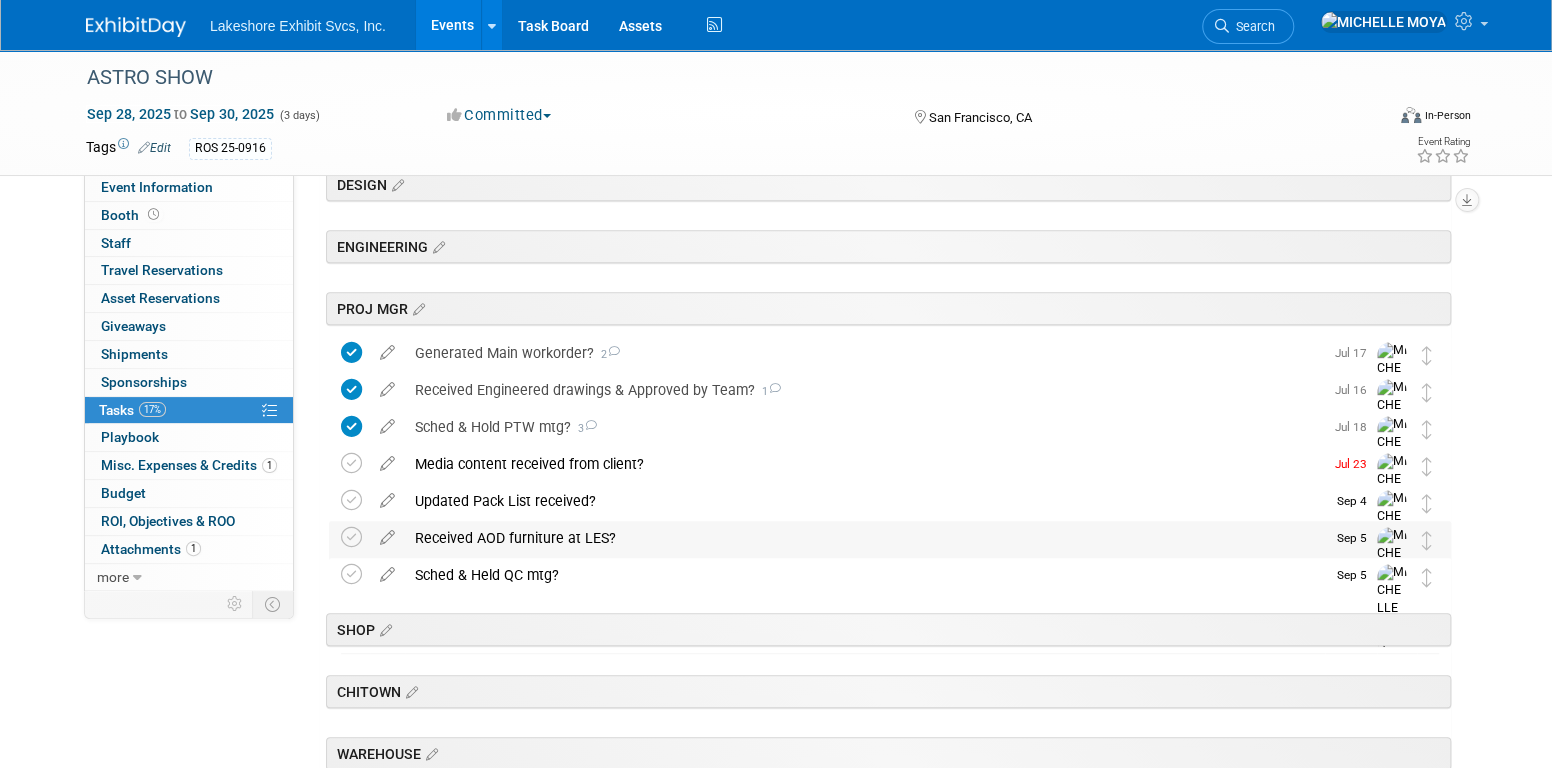 click on "Received AOD furniture at LES?" at bounding box center (865, 538) 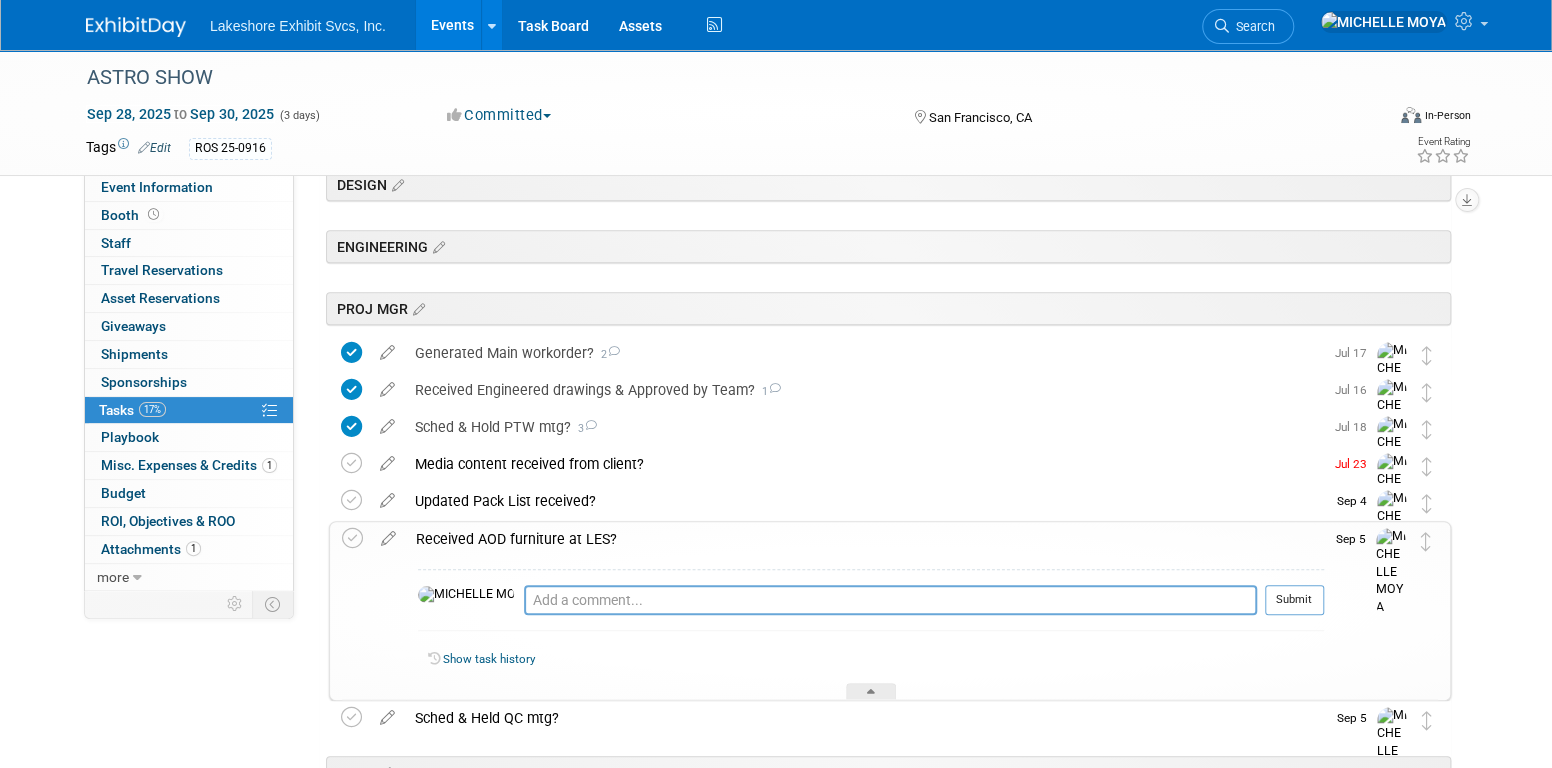 click on "Received AOD furniture at LES?" at bounding box center [865, 539] 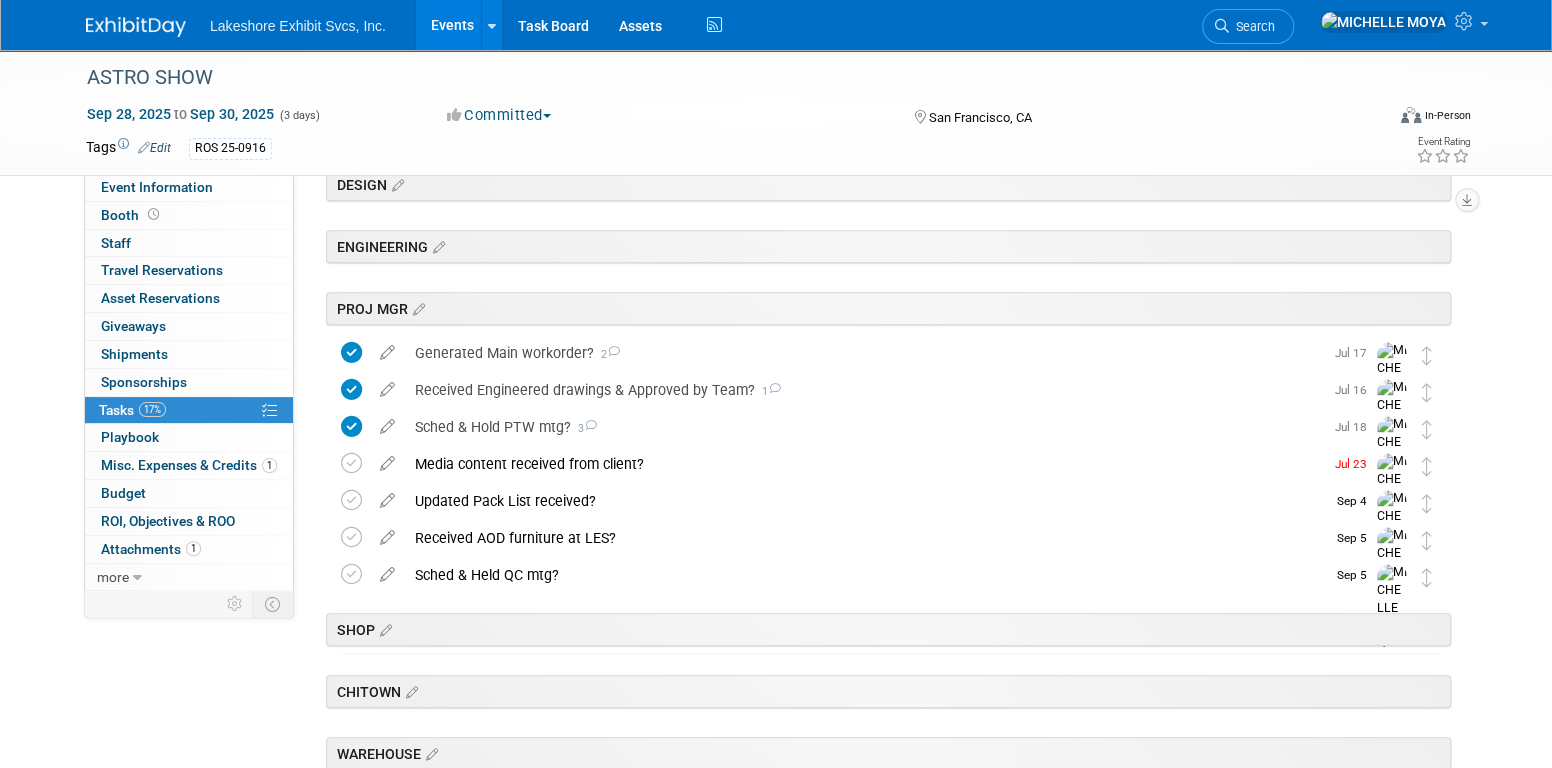 click on "Events" at bounding box center [452, 25] 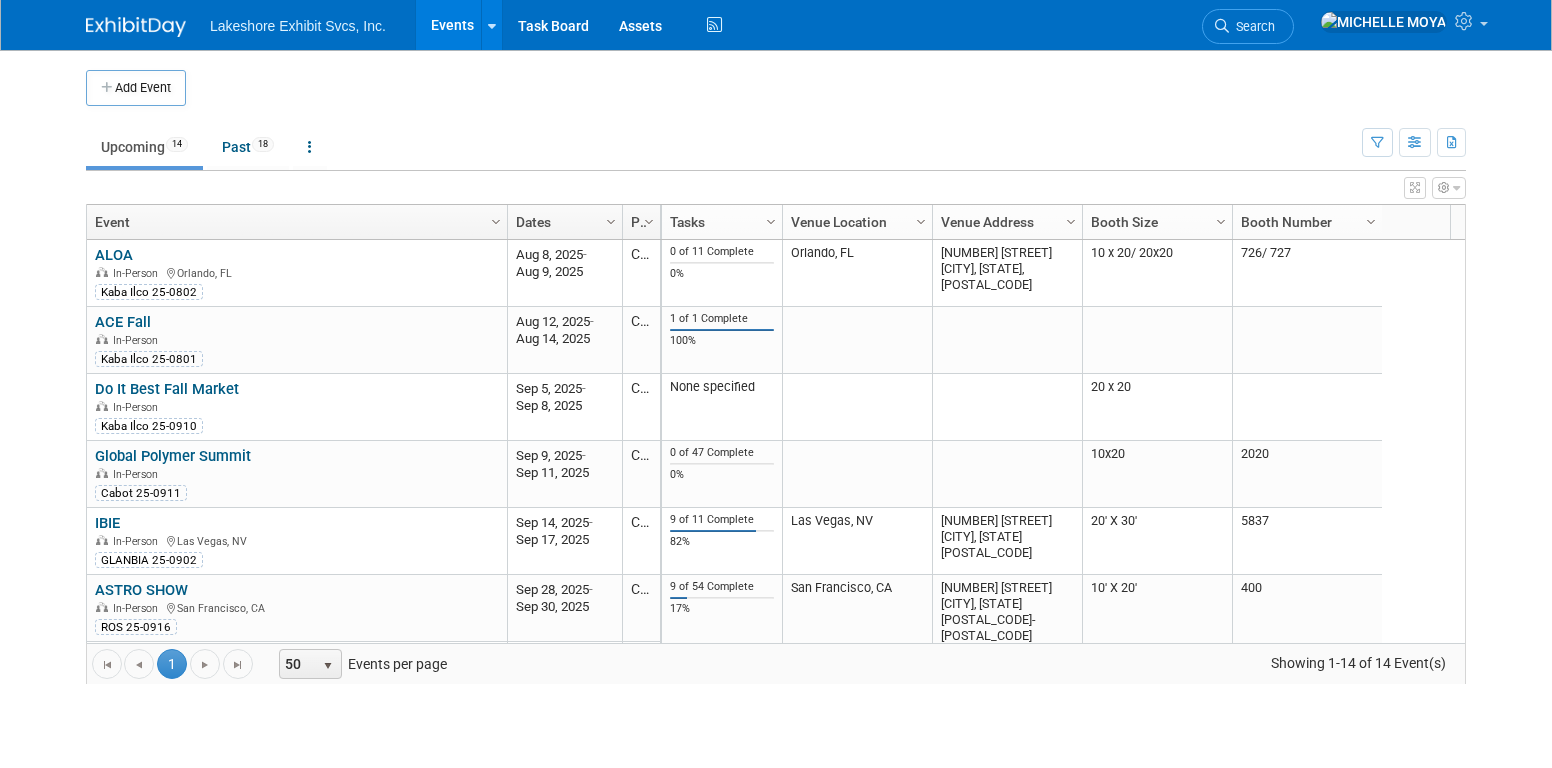 scroll, scrollTop: 0, scrollLeft: 0, axis: both 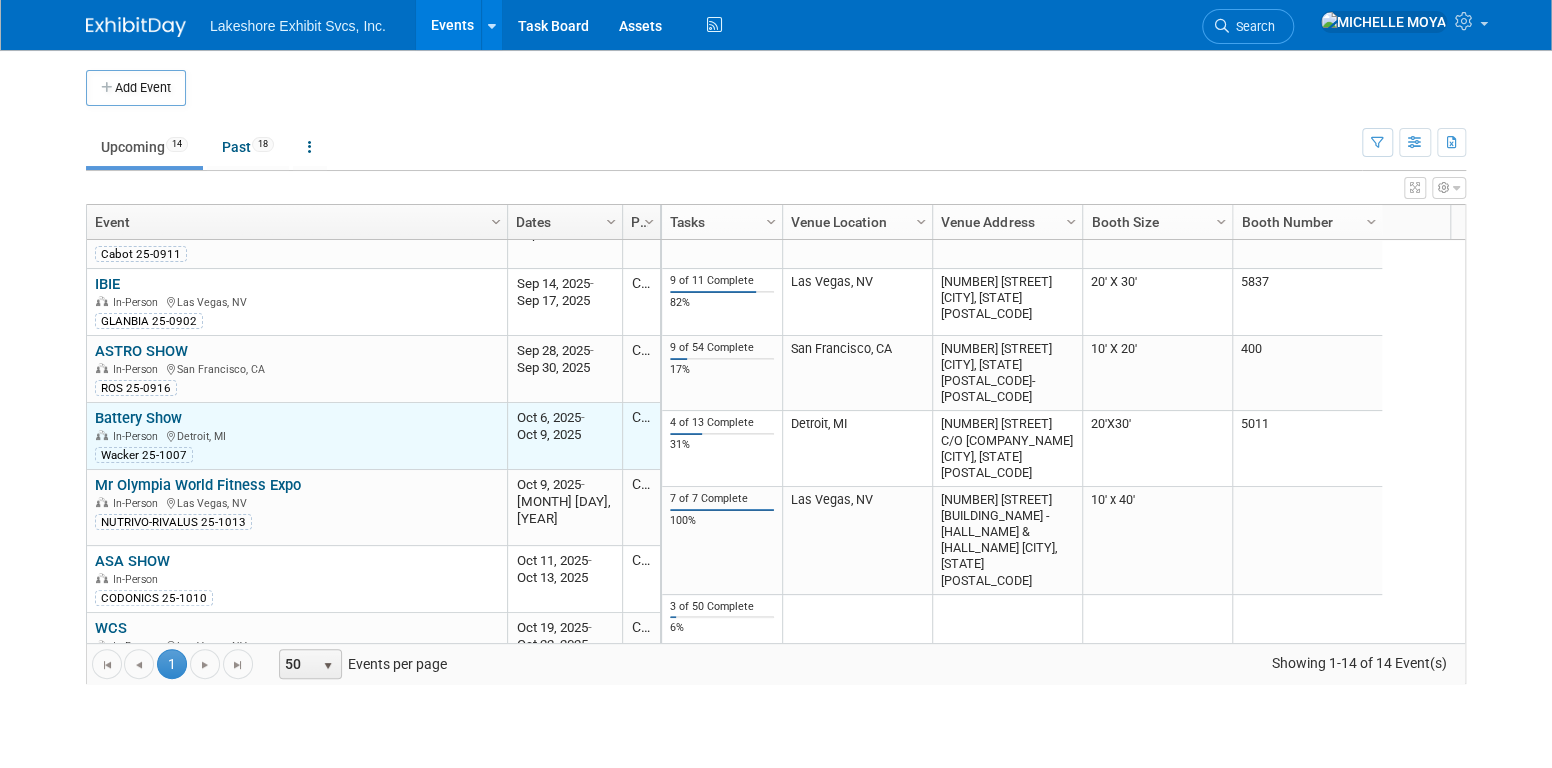 click on "Battery Show" at bounding box center [138, 418] 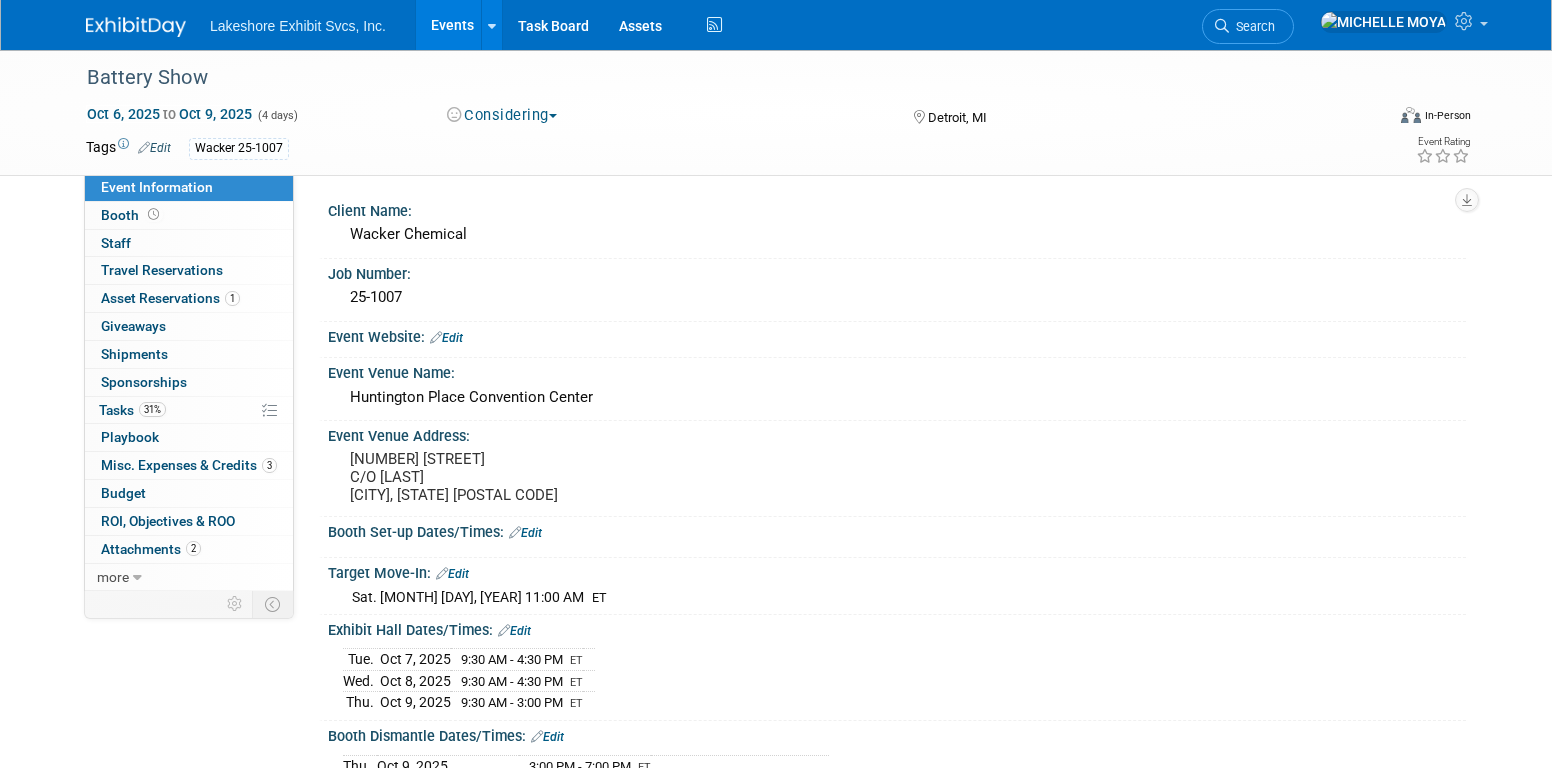 scroll, scrollTop: 0, scrollLeft: 0, axis: both 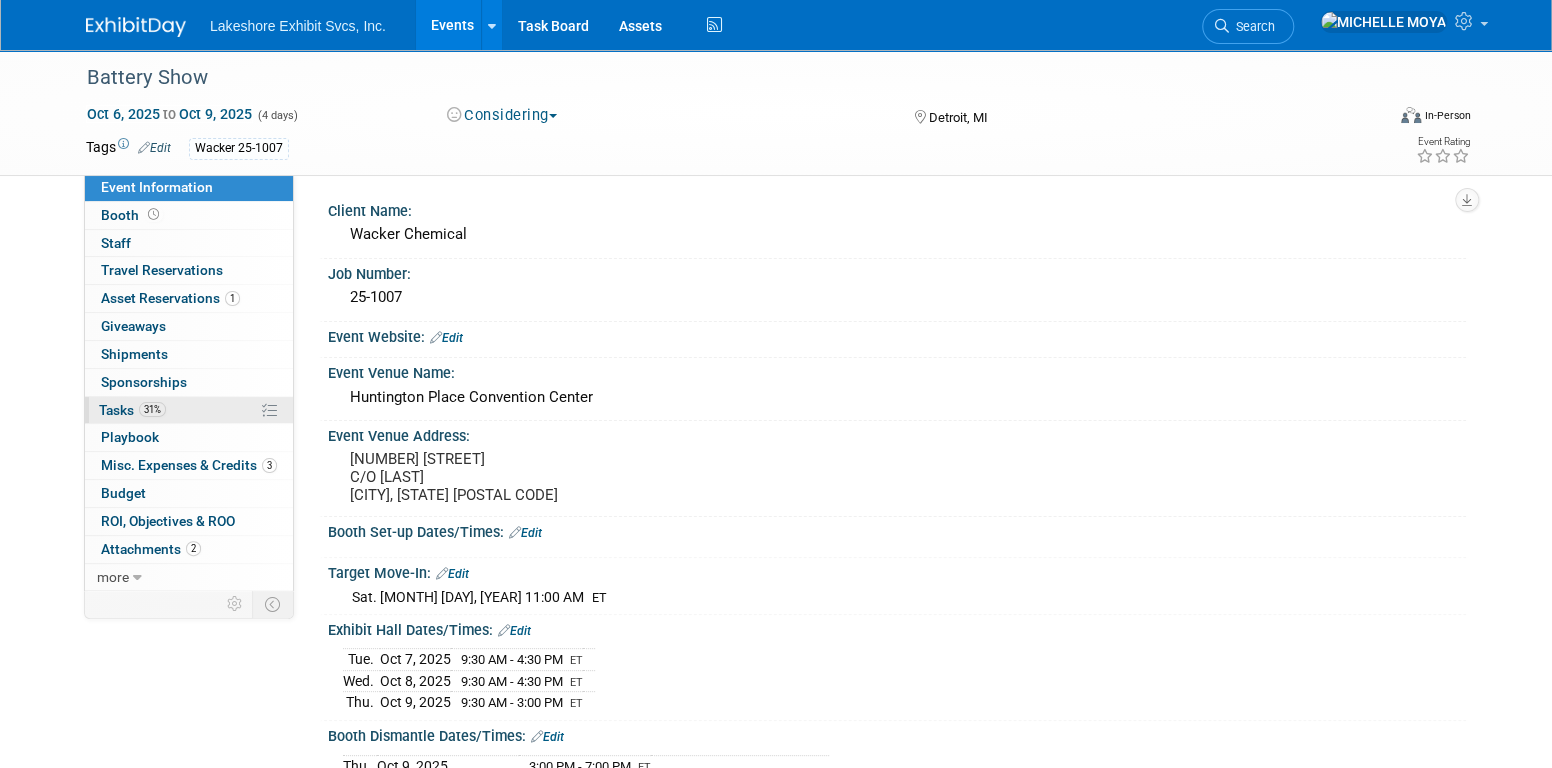 click on "31%
Tasks 31%" at bounding box center (189, 410) 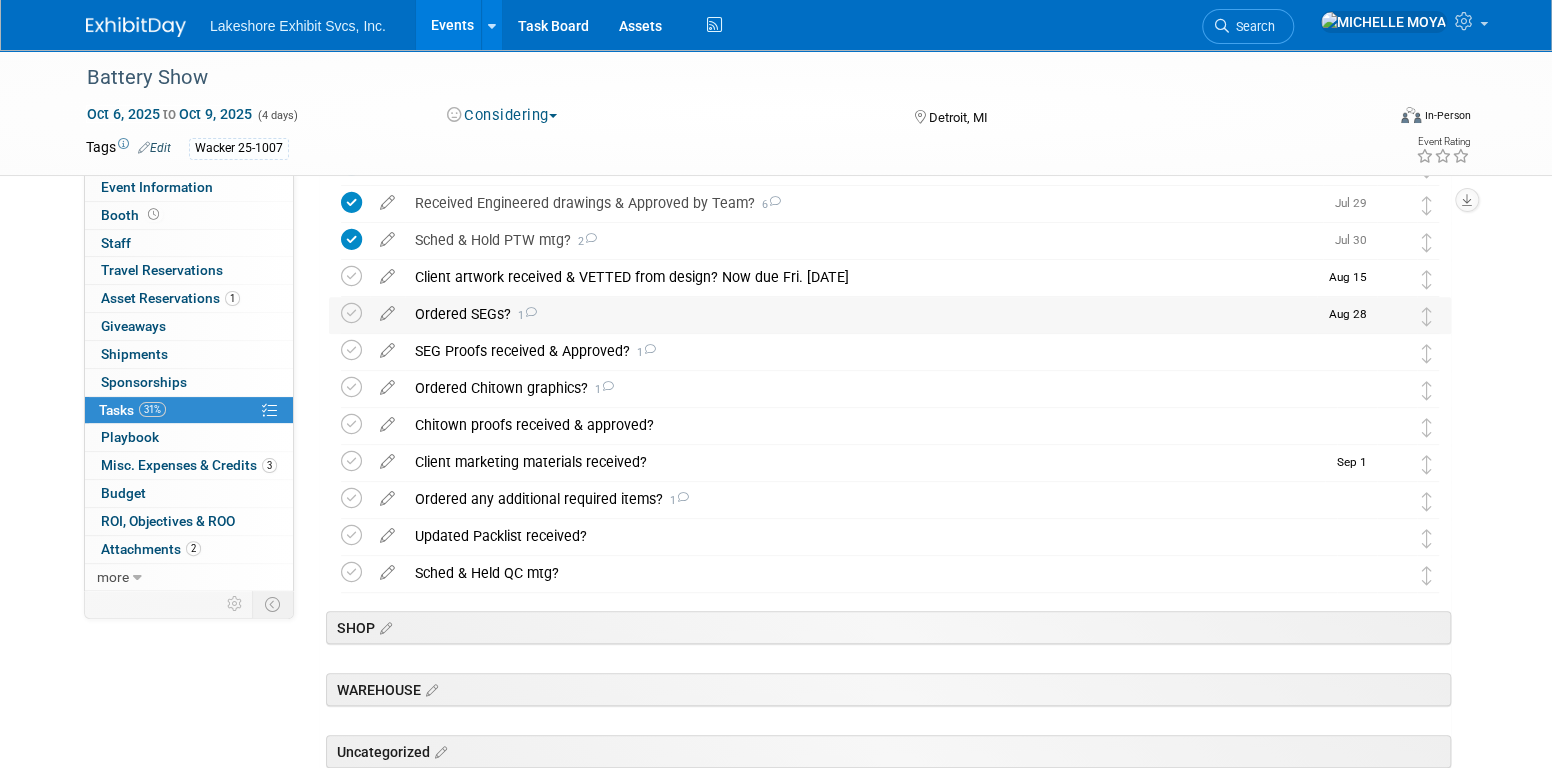 scroll, scrollTop: 500, scrollLeft: 0, axis: vertical 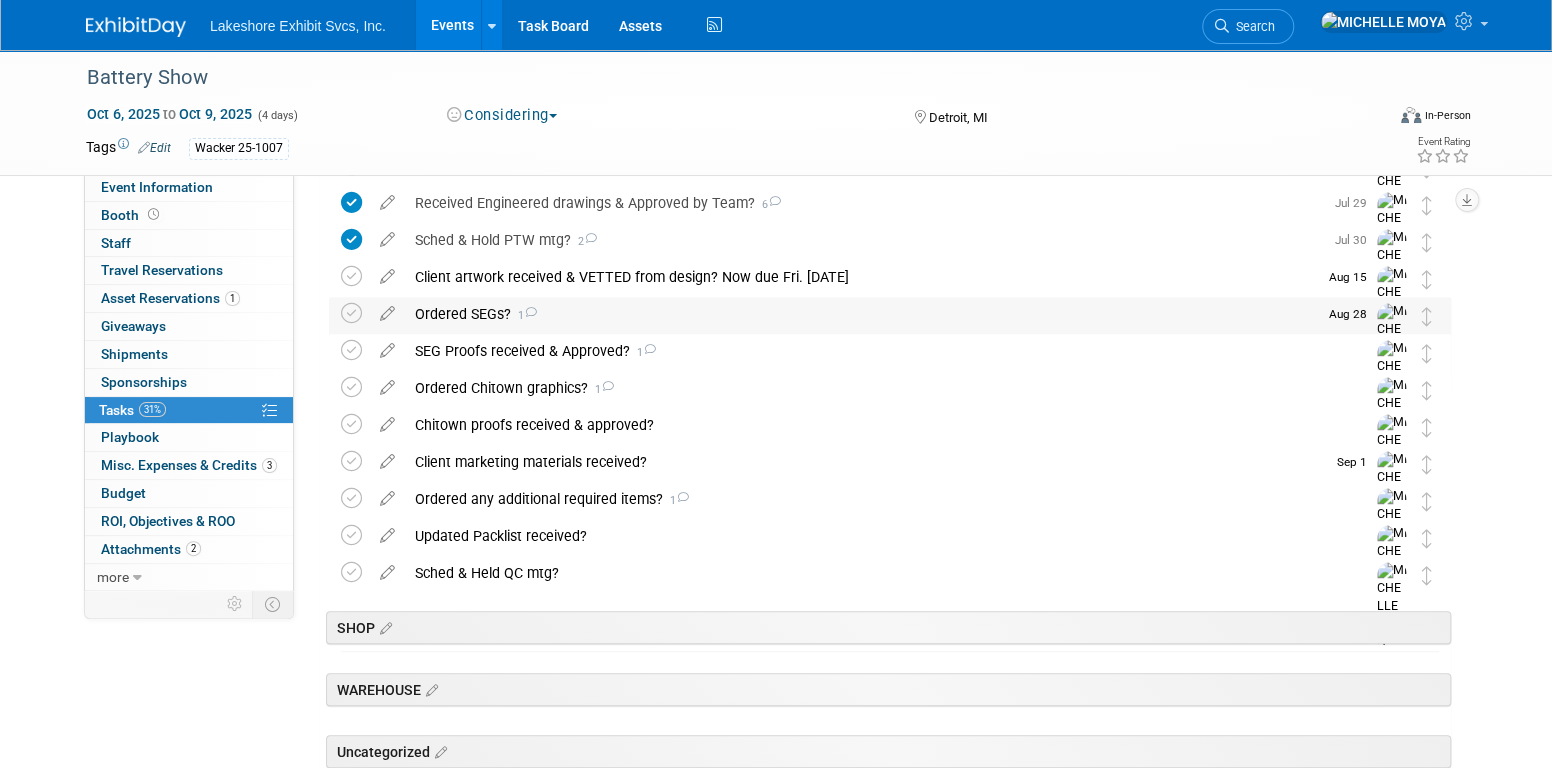 click on "Ordered SEGs?
1" at bounding box center [861, 314] 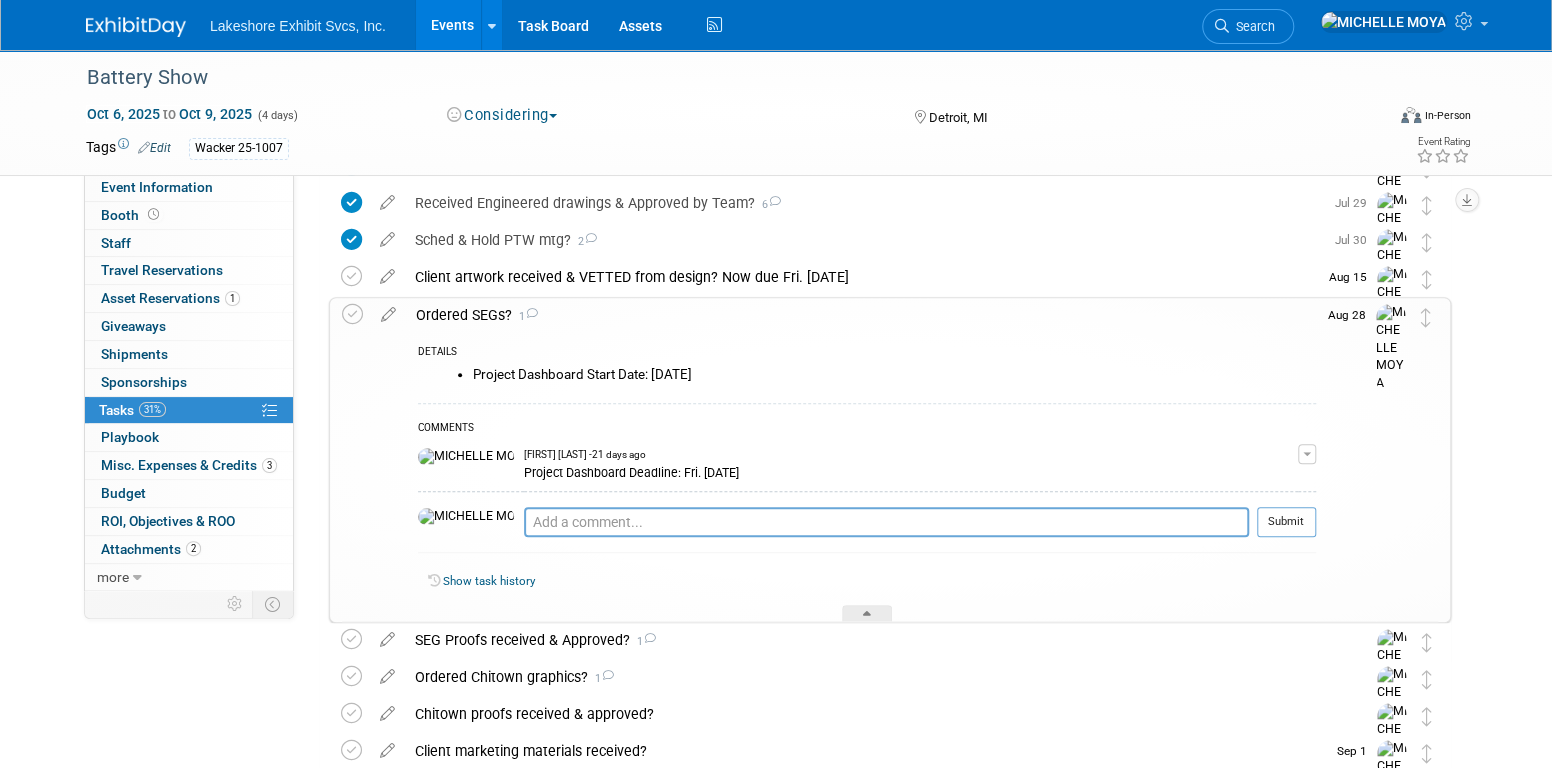 click on "Ordered SEGs?
1" at bounding box center (861, 315) 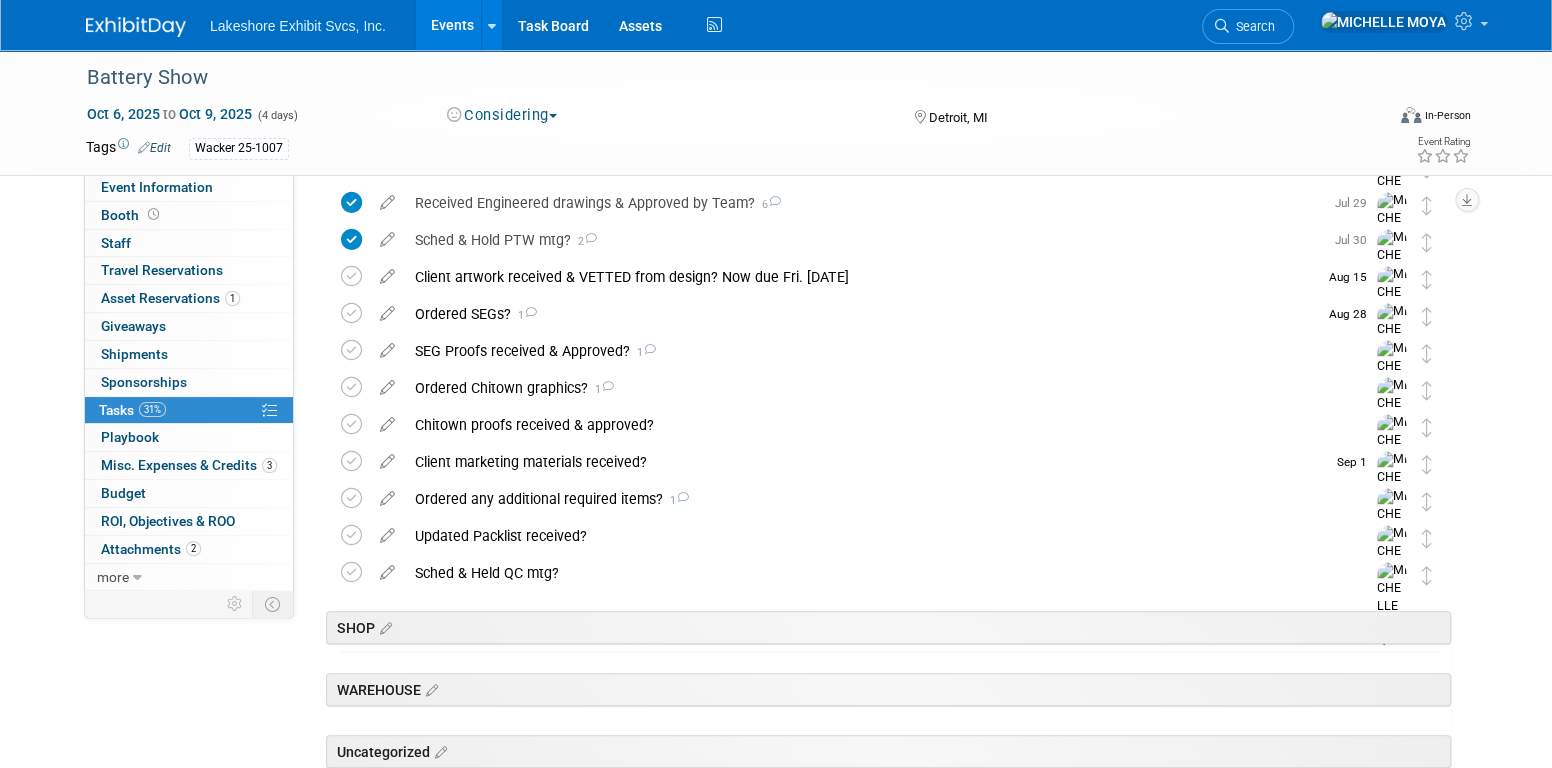click on "Events" at bounding box center (452, 25) 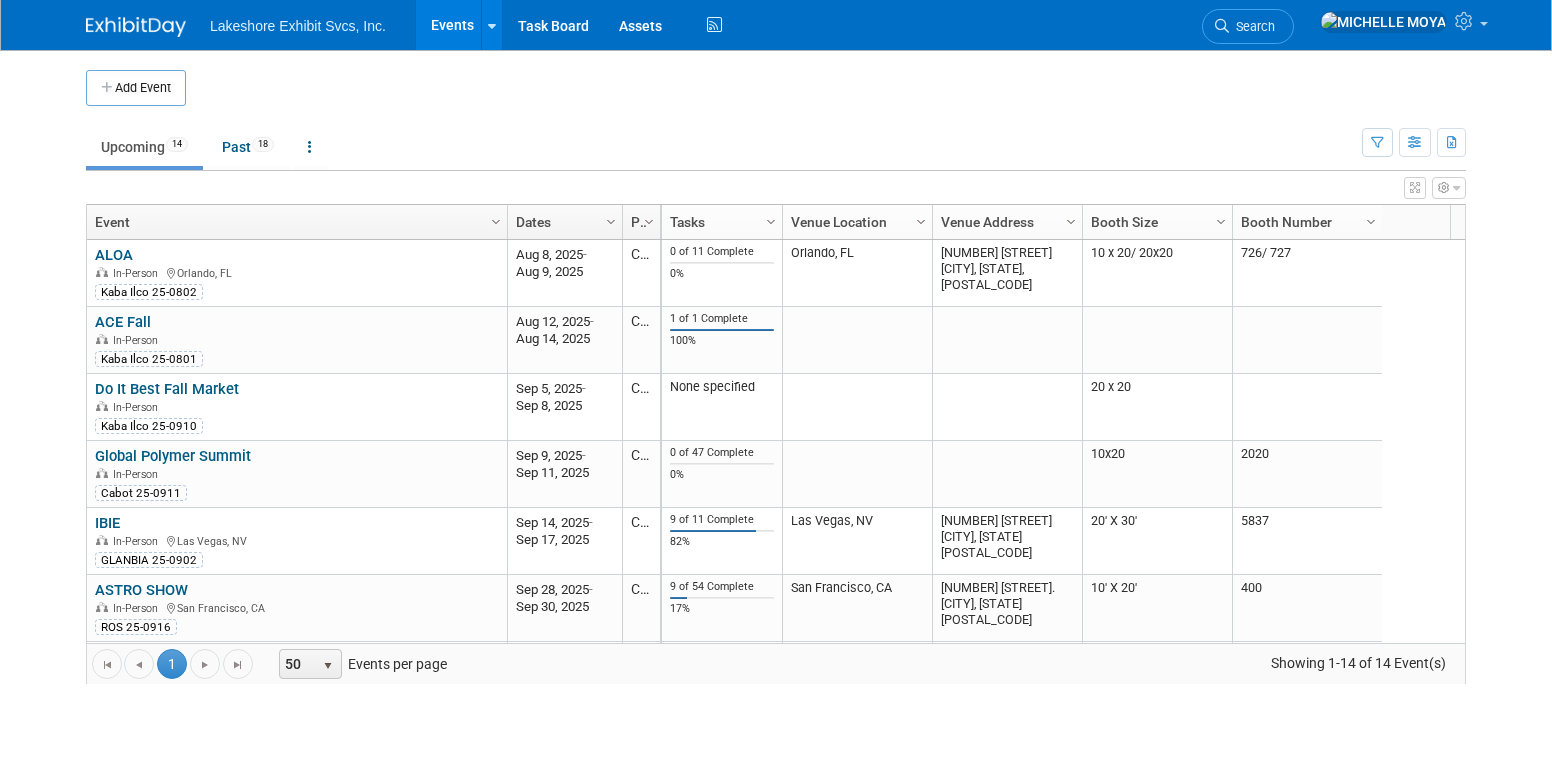 scroll, scrollTop: 0, scrollLeft: 0, axis: both 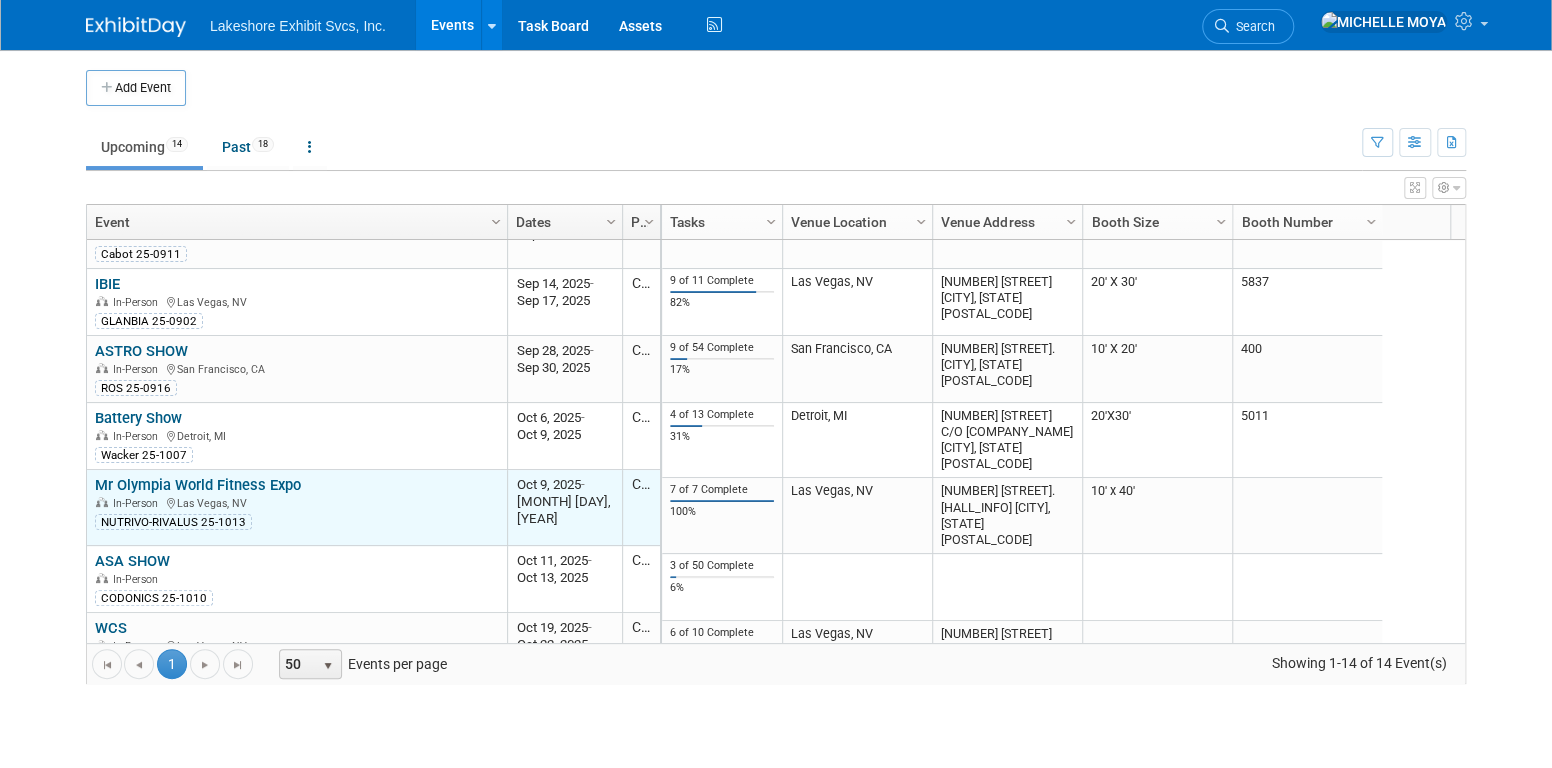 click on "Mr Olympia World Fitness Expo" at bounding box center [198, 485] 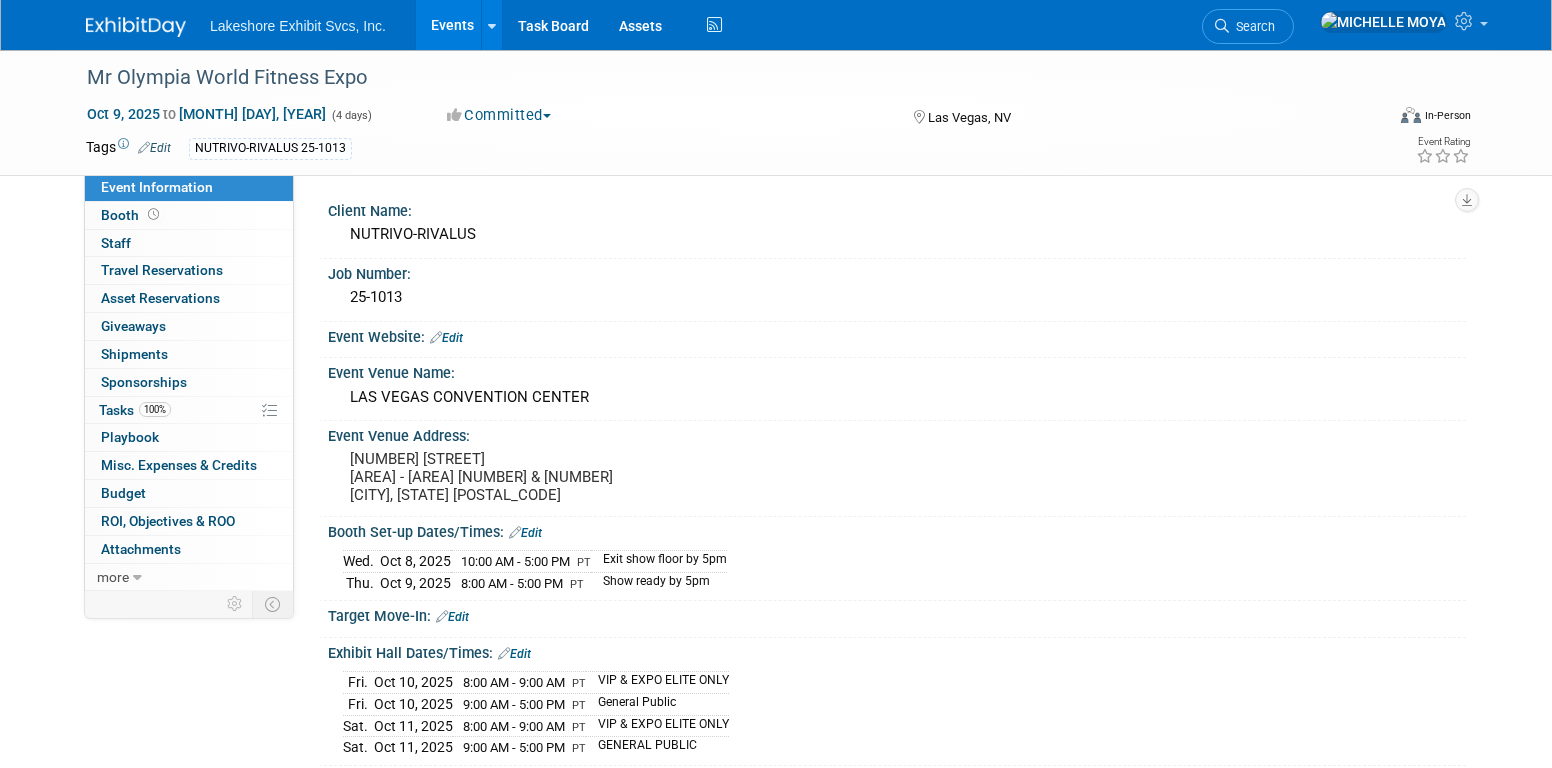 scroll, scrollTop: 0, scrollLeft: 0, axis: both 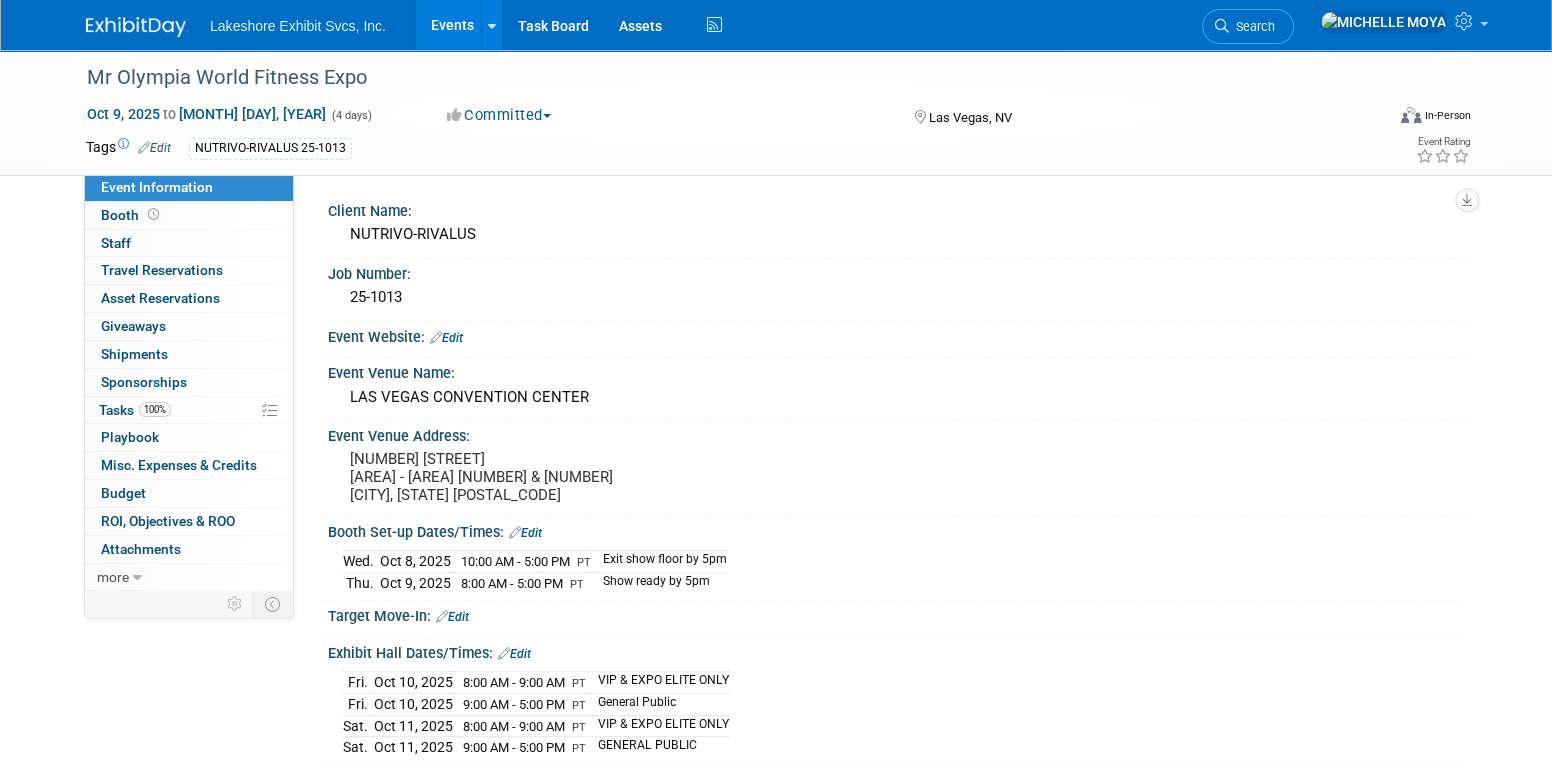 click on "Events" at bounding box center [452, 25] 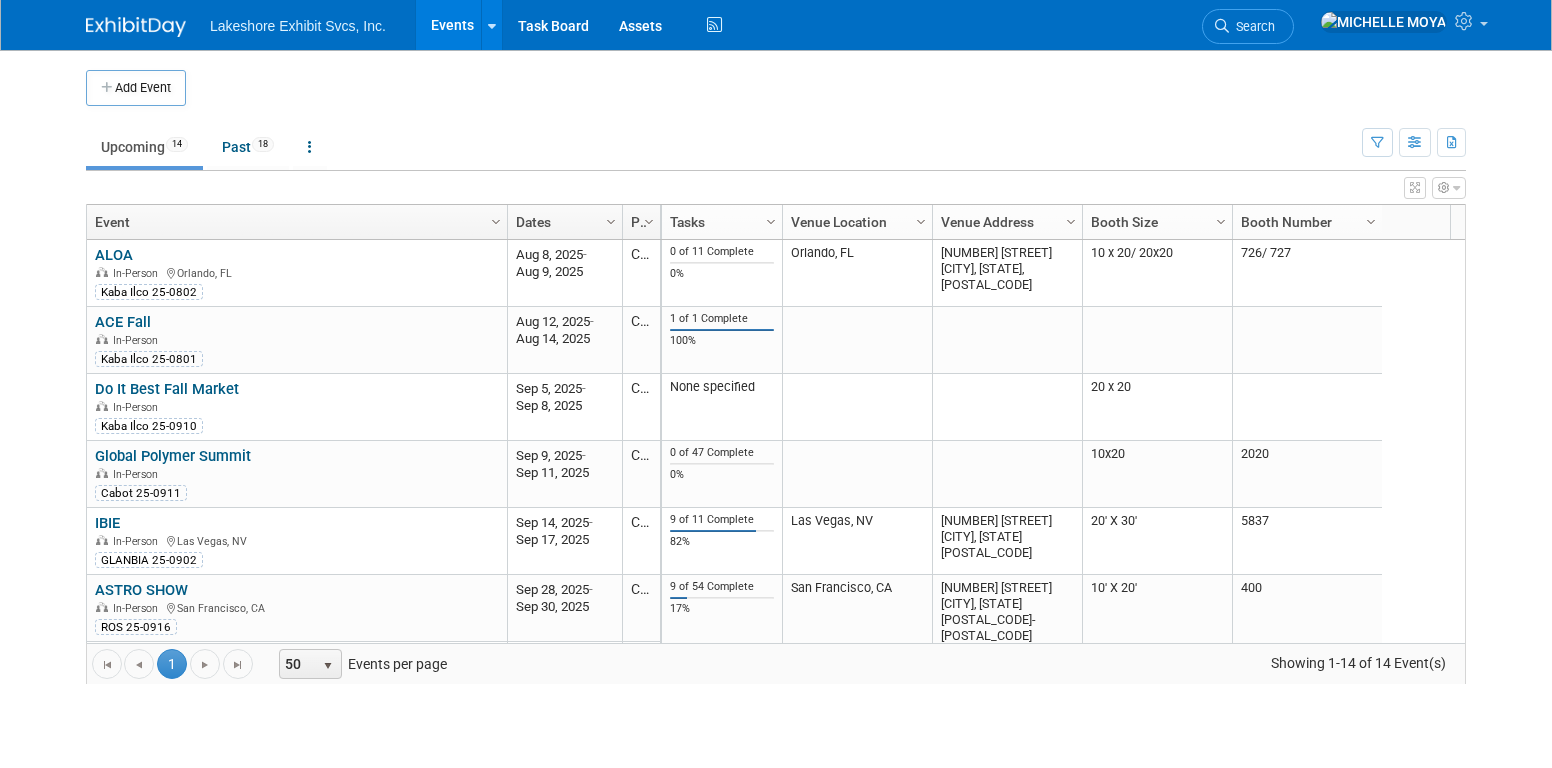 scroll, scrollTop: 0, scrollLeft: 0, axis: both 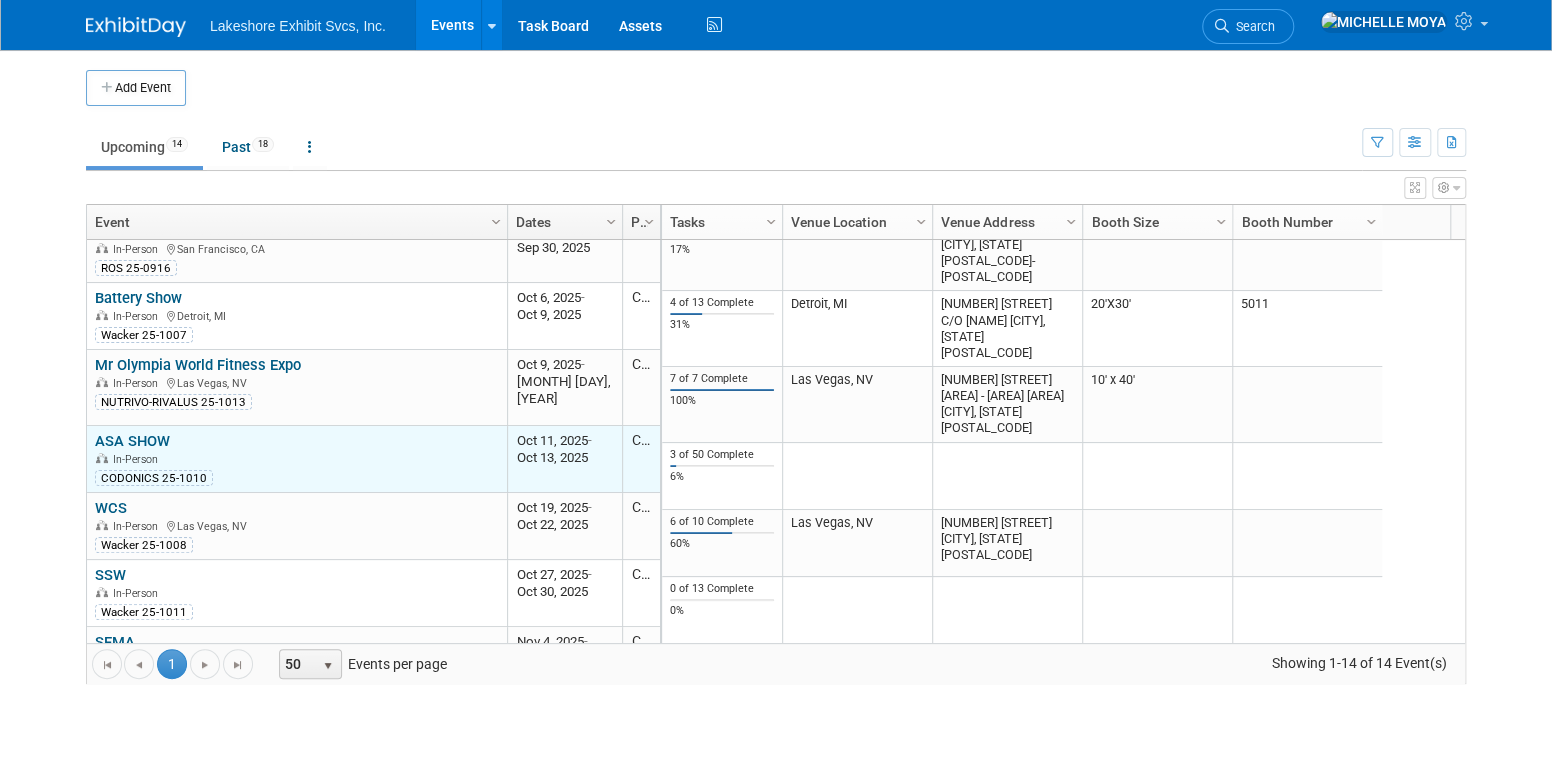 click on "ASA SHOW" at bounding box center (132, 441) 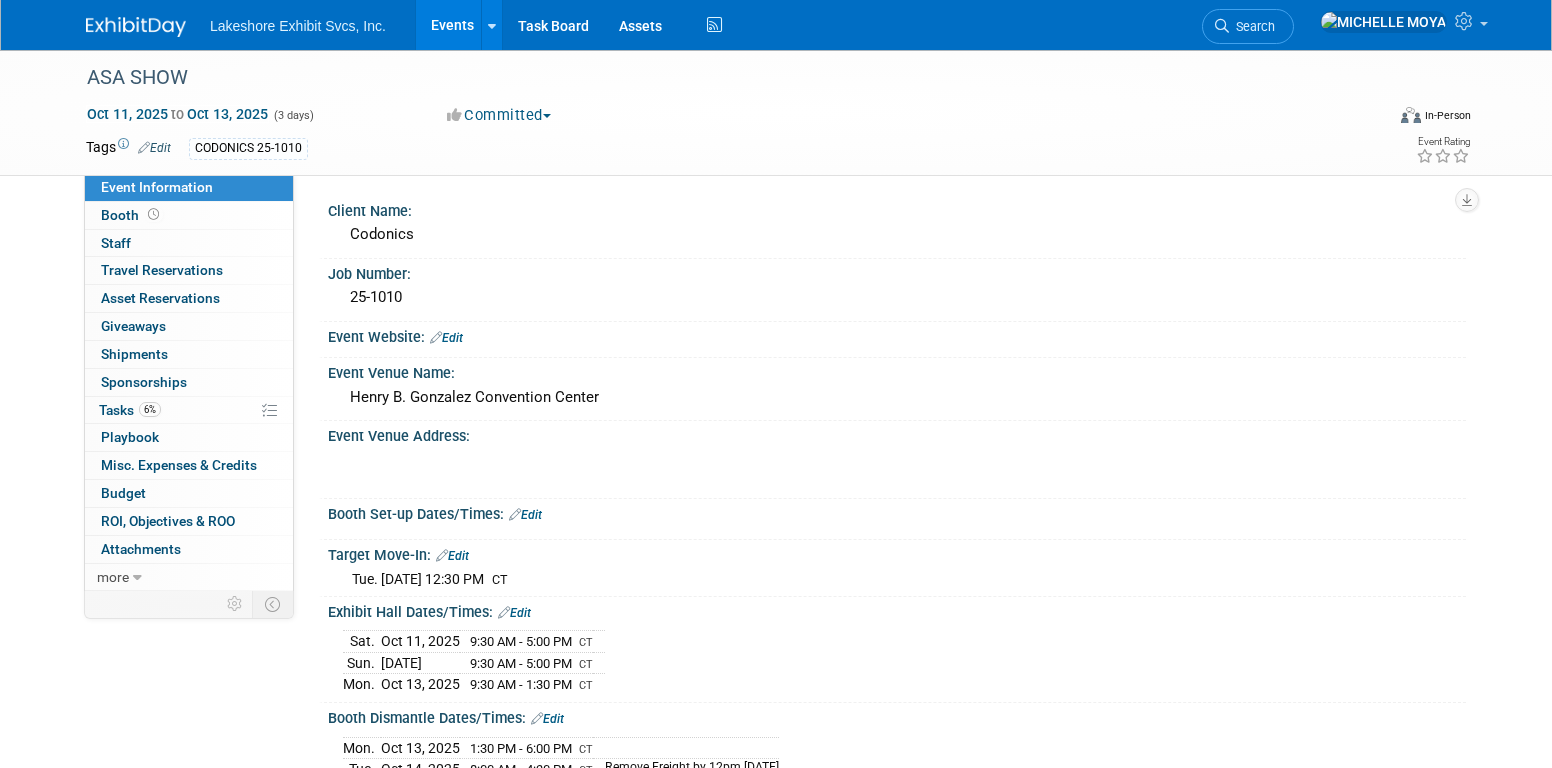 scroll, scrollTop: 0, scrollLeft: 0, axis: both 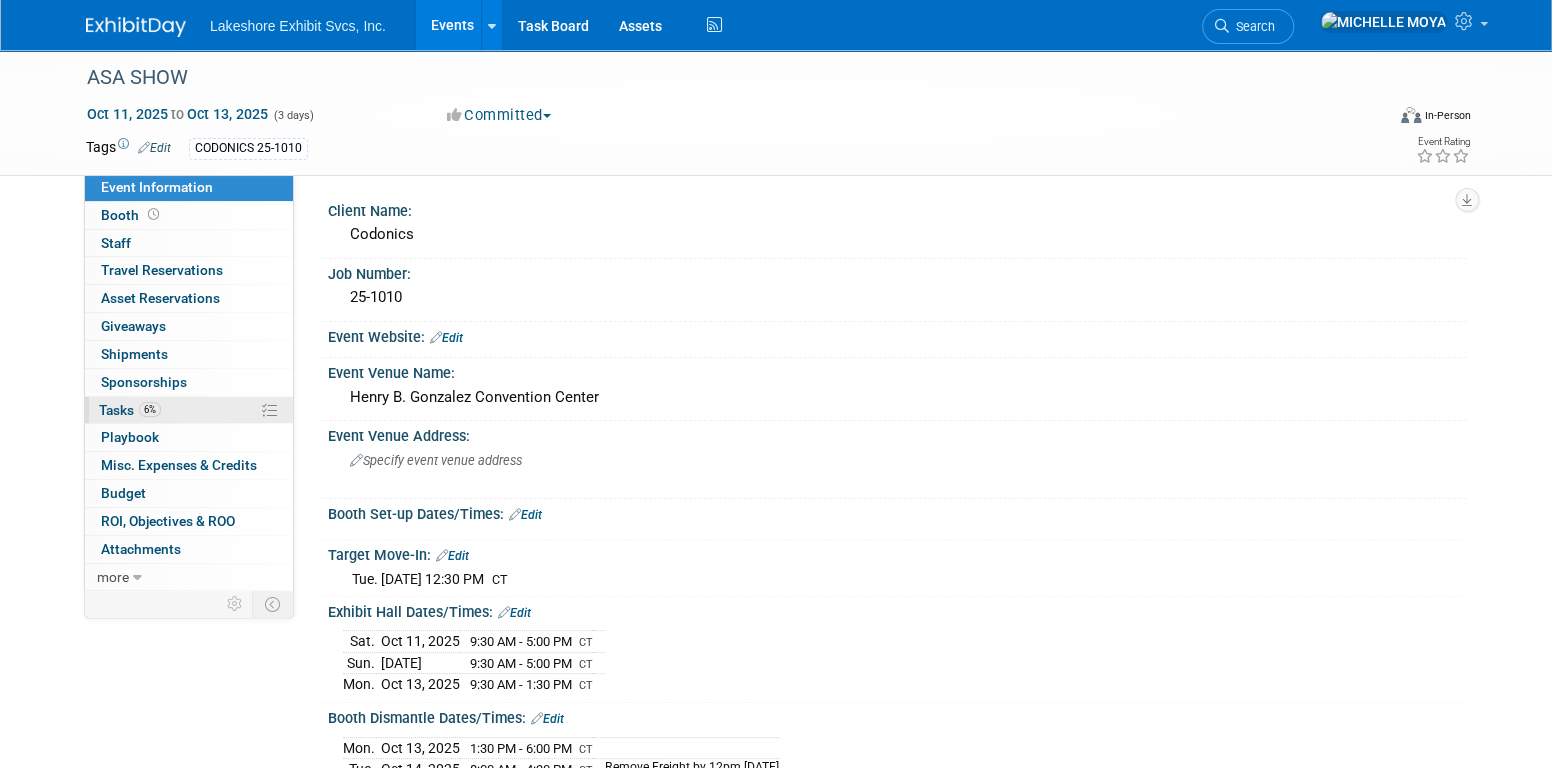 click on "6%
Tasks 6%" at bounding box center [189, 410] 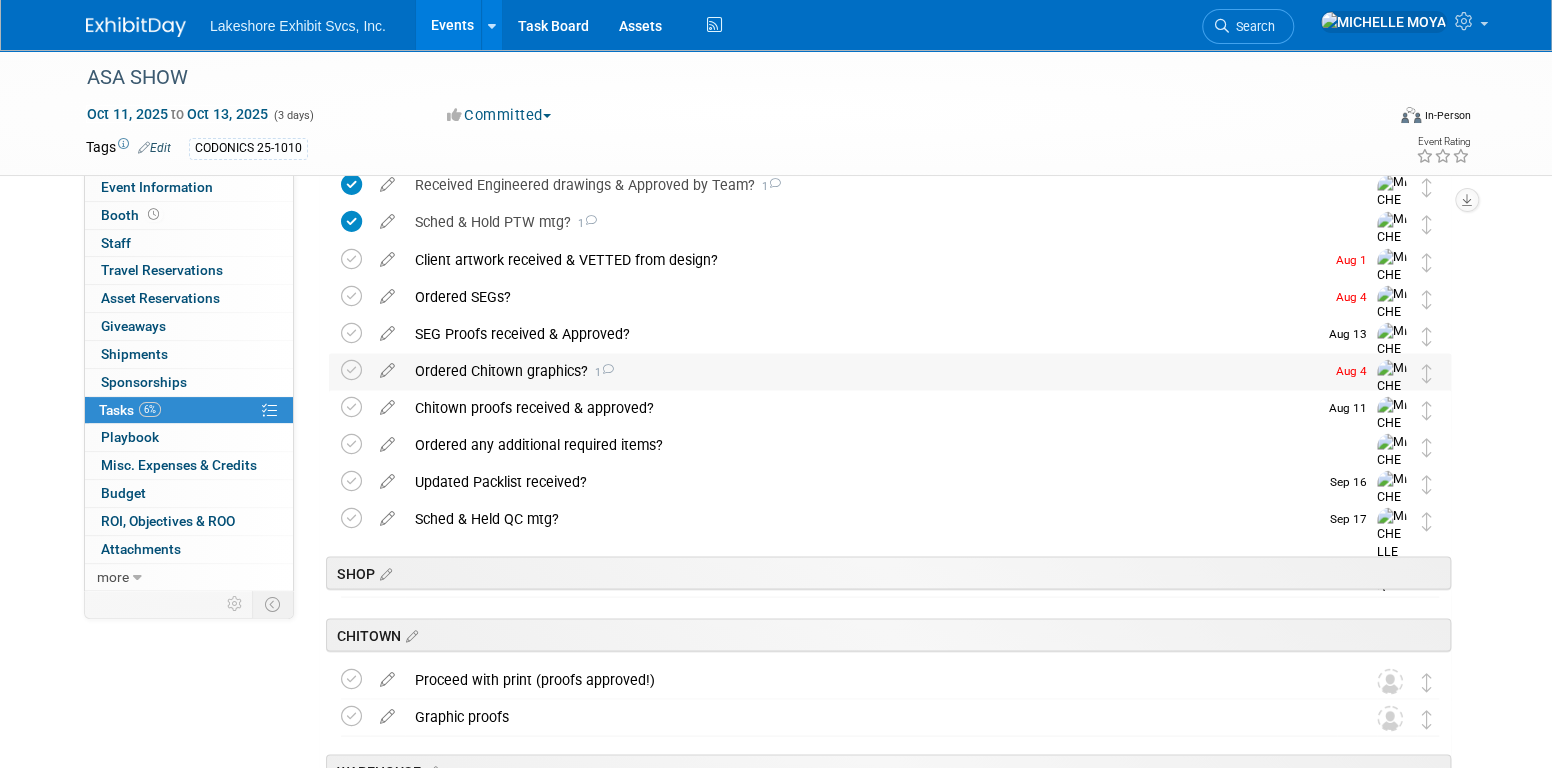 scroll, scrollTop: 1800, scrollLeft: 0, axis: vertical 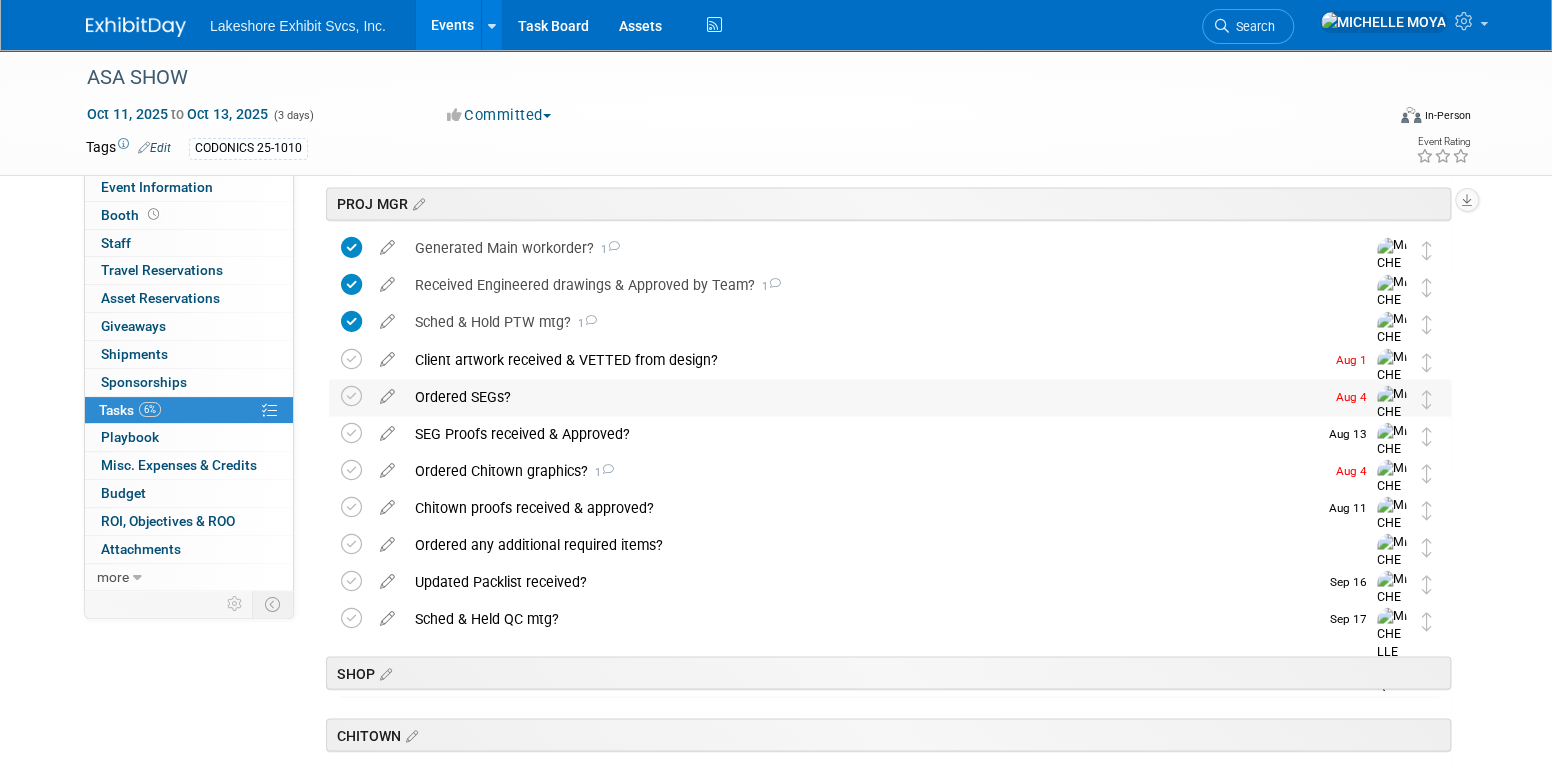 click on "Ordered SEGs?" at bounding box center [864, 396] 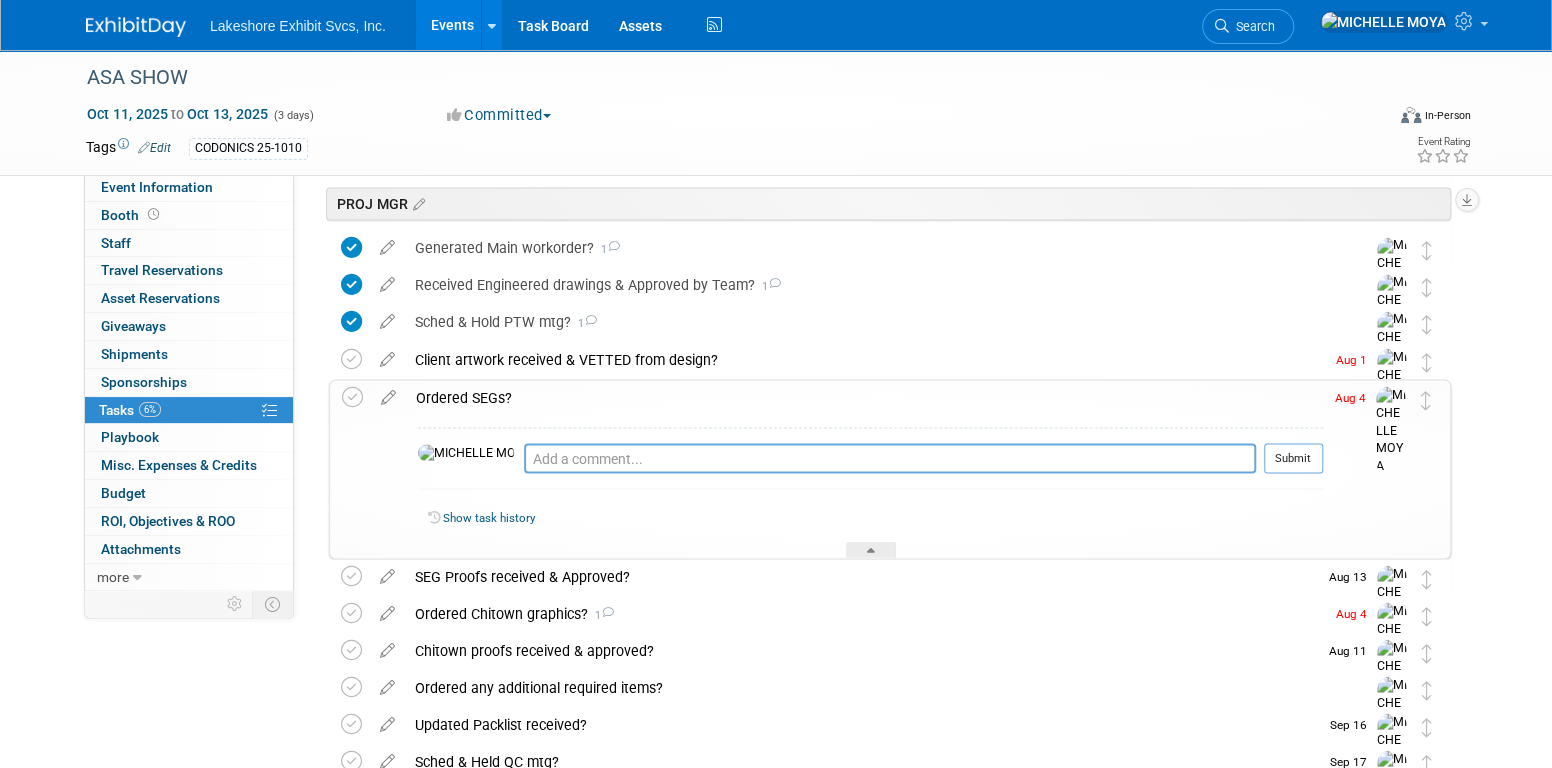 click on "Ordered SEGs?" at bounding box center [864, 397] 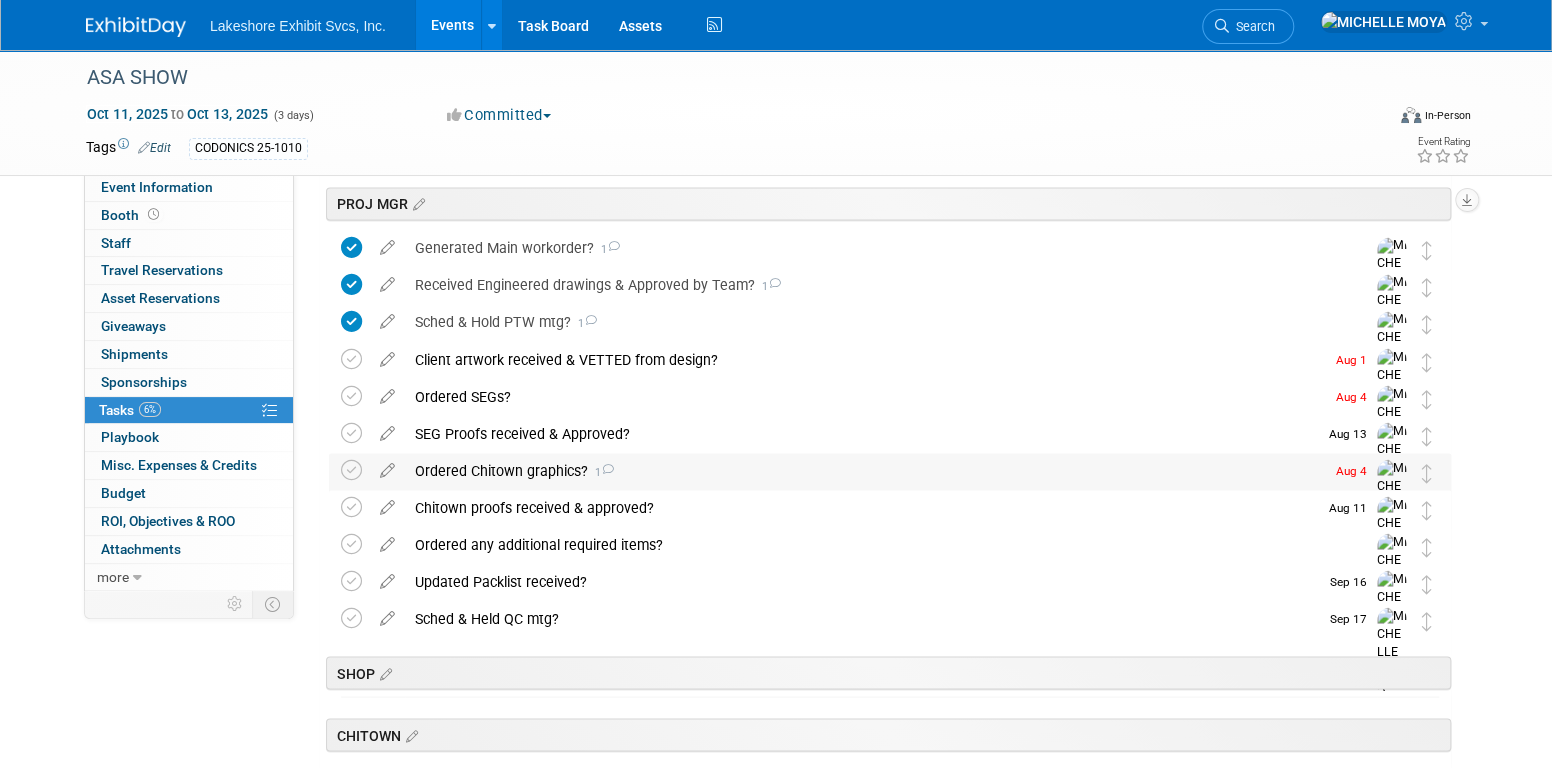 click on "Ordered [CITY] graphics?
1" at bounding box center [864, 470] 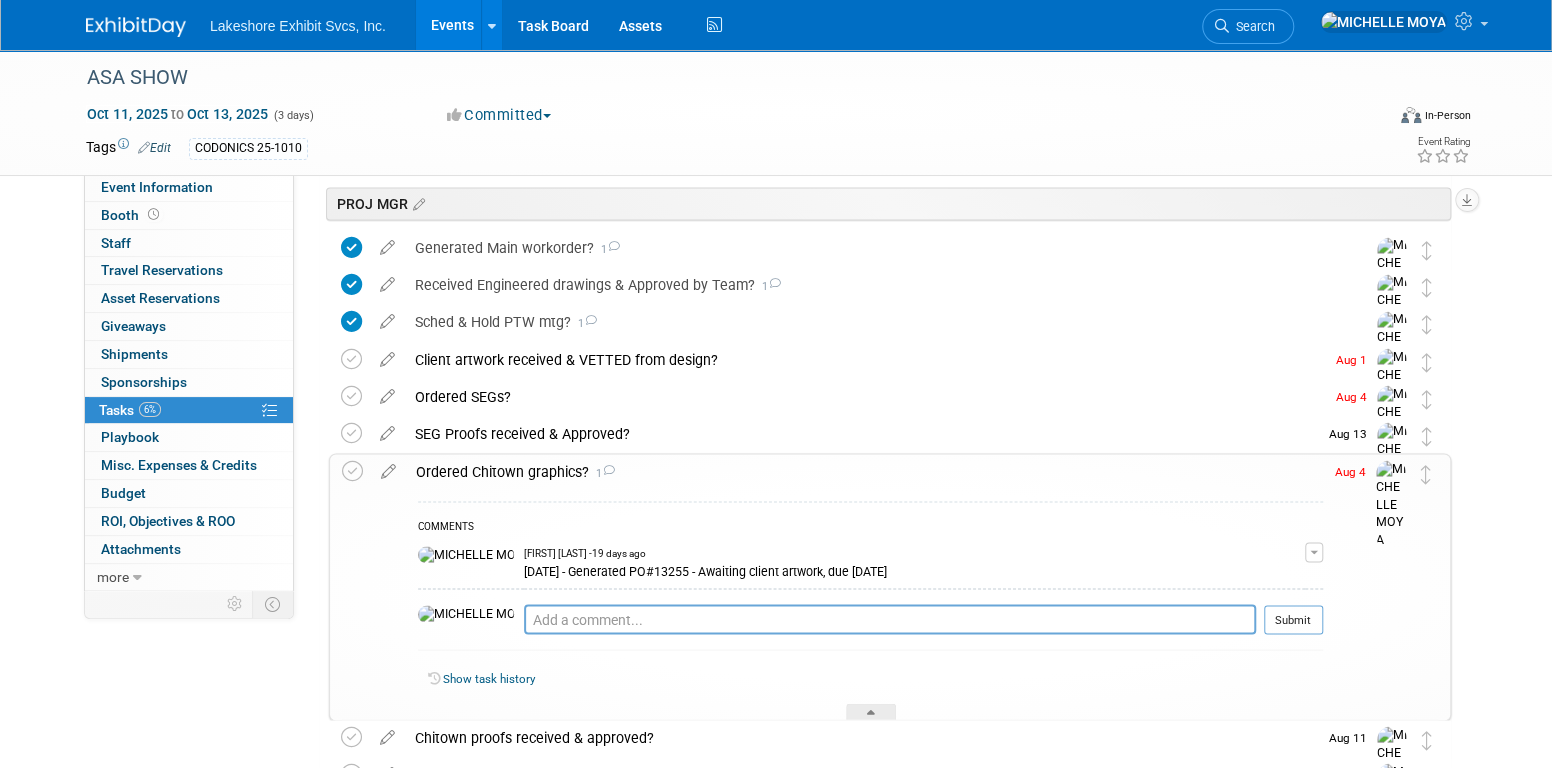 click on "Ordered [CITY] graphics?
1" at bounding box center [864, 471] 